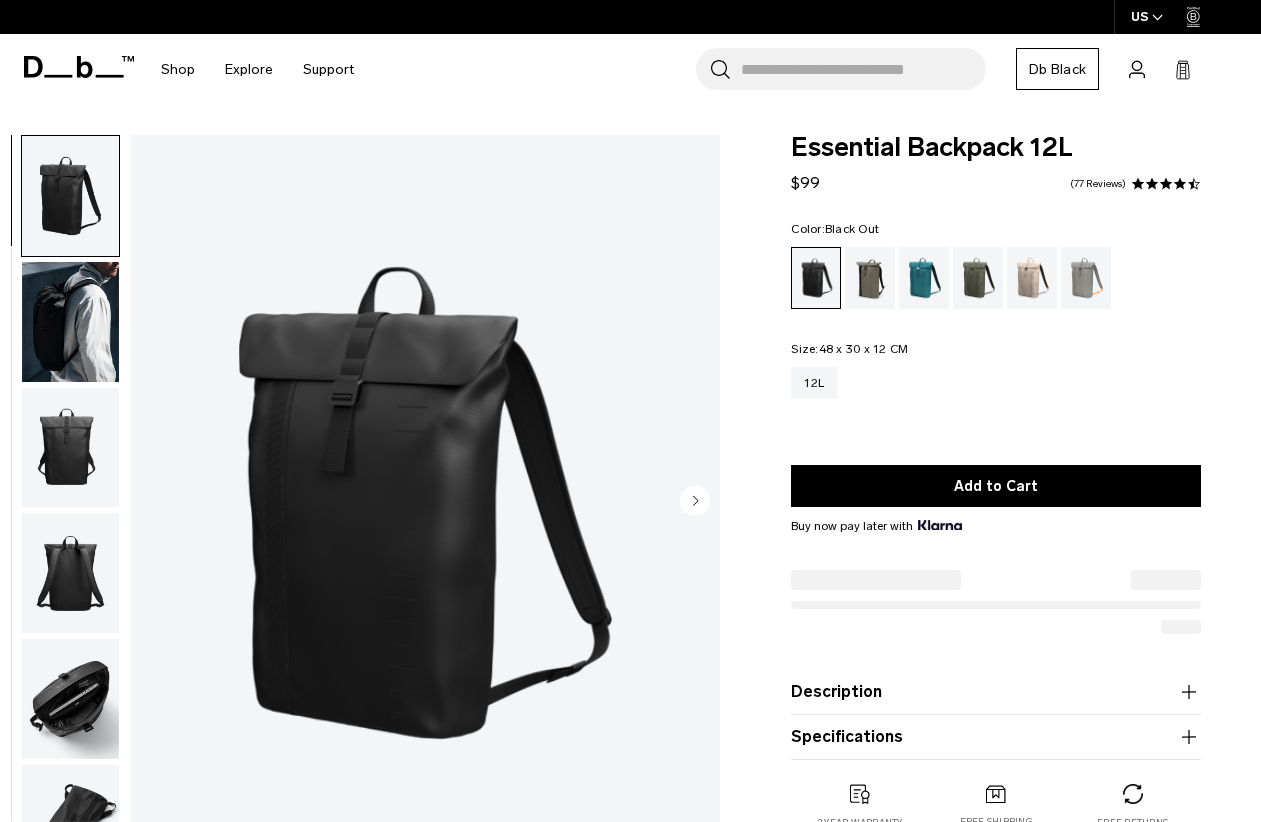 scroll, scrollTop: 0, scrollLeft: 0, axis: both 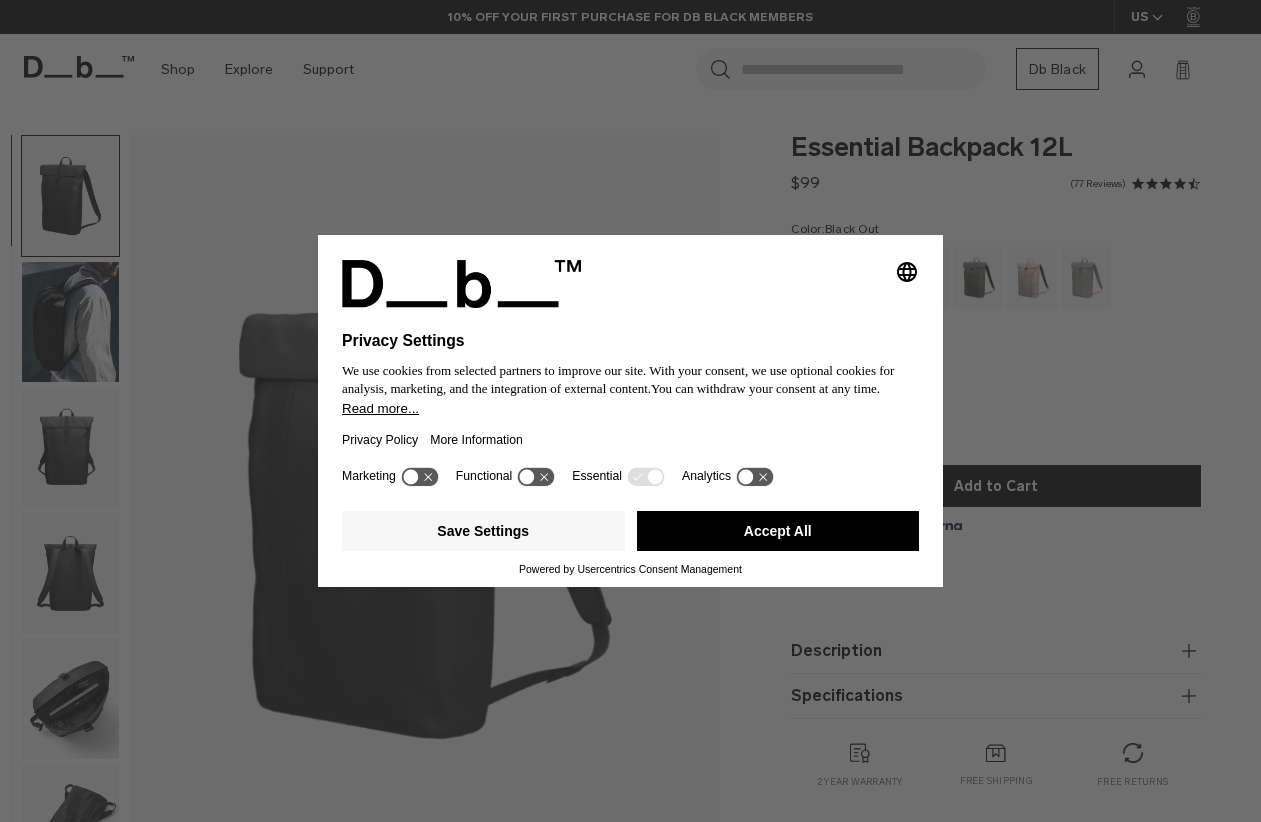 click on "Selecting an option will immediately change the language Privacy Settings We use cookies from selected partners to improve our site. With your consent, we use optional cookies for analysis, marketing, and the integration of external content.  You can withdraw your consent at any time. Read more... Privacy Policy More Information Marketing Functional Essential Analytics Save Settings Accept All Powered by   Usercentrics Consent Management" at bounding box center (630, 411) 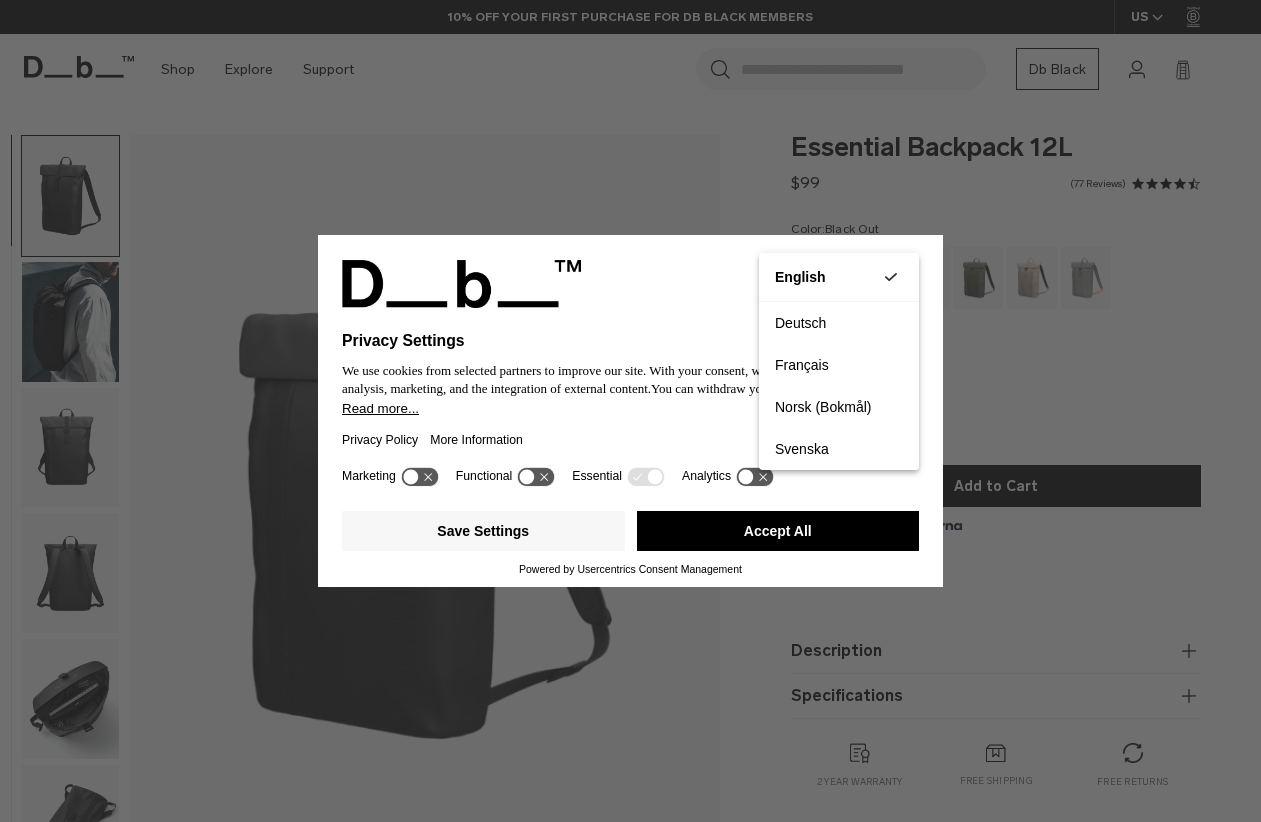 click on "Privacy Settings We use cookies from selected partners to improve our site. With your consent, we use optional cookies for analysis, marketing, and the integration of external content.  You can withdraw your consent at any time. Read more... Privacy Policy More Information Marketing Functional Essential Analytics Save Settings Accept All Powered by   Usercentrics Consent Management" at bounding box center [630, 411] 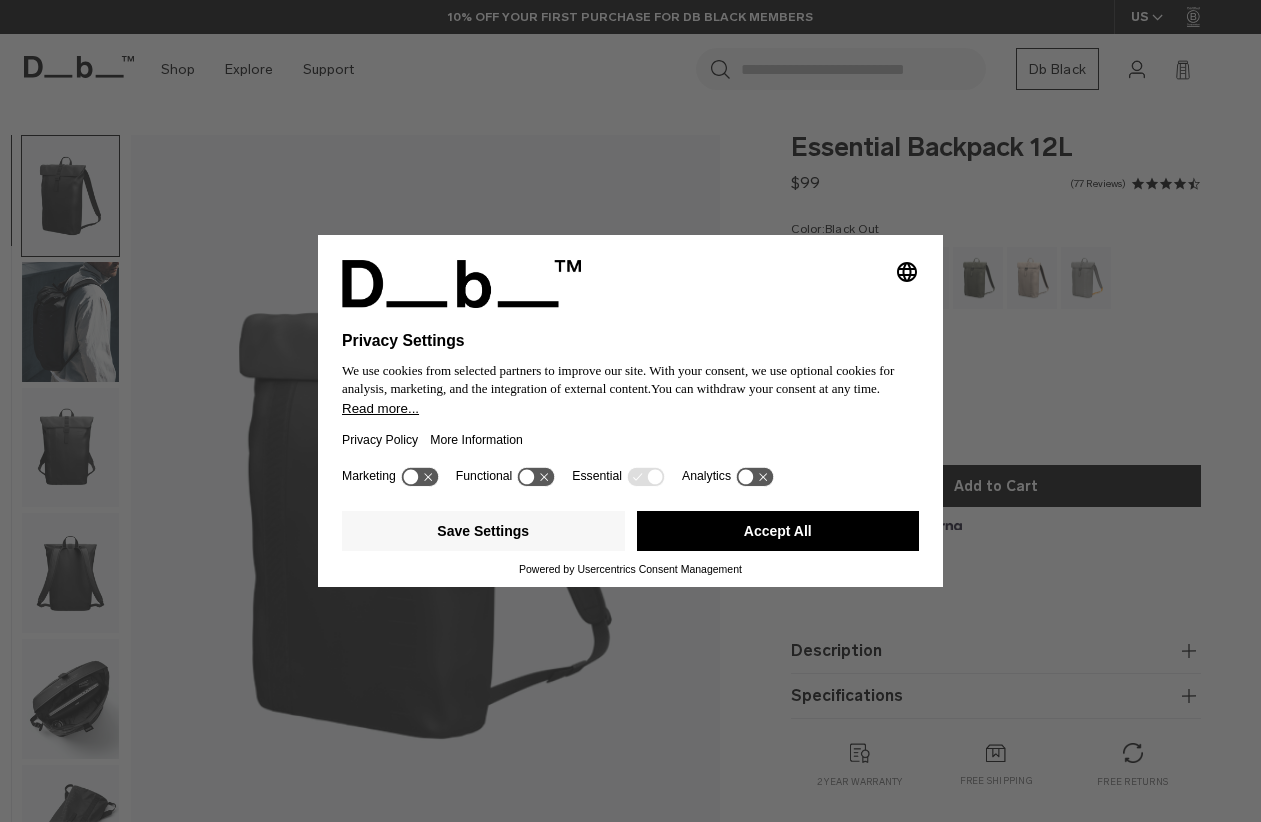 click on "Selecting an option will immediately change the language Privacy Settings We use cookies from selected partners to improve our site. With your consent, we use optional cookies for analysis, marketing, and the integration of external content.  You can withdraw your consent at any time. Read more... Privacy Policy More Information Marketing Functional Essential Analytics Save Settings Accept All Powered by   Usercentrics Consent Management" at bounding box center [630, 411] 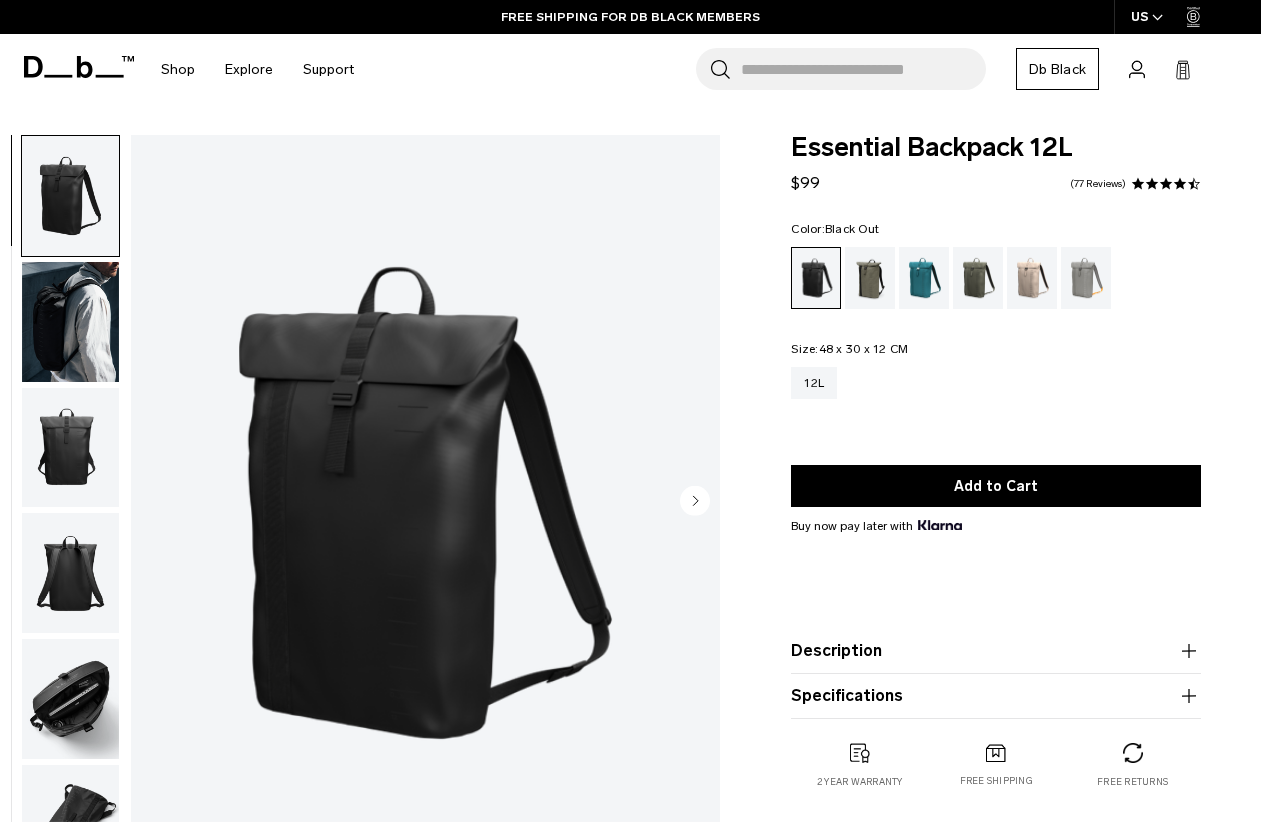 click at bounding box center [70, 322] 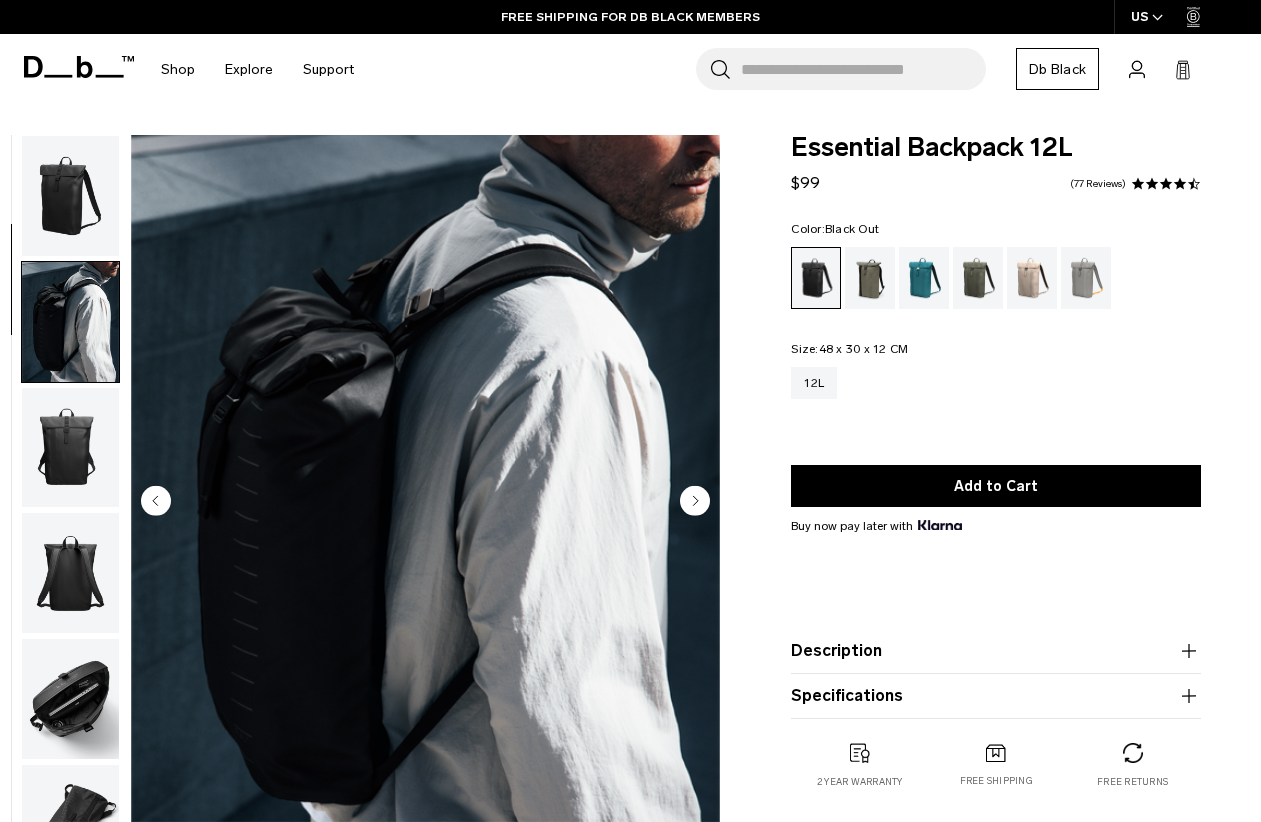 scroll, scrollTop: 127, scrollLeft: 0, axis: vertical 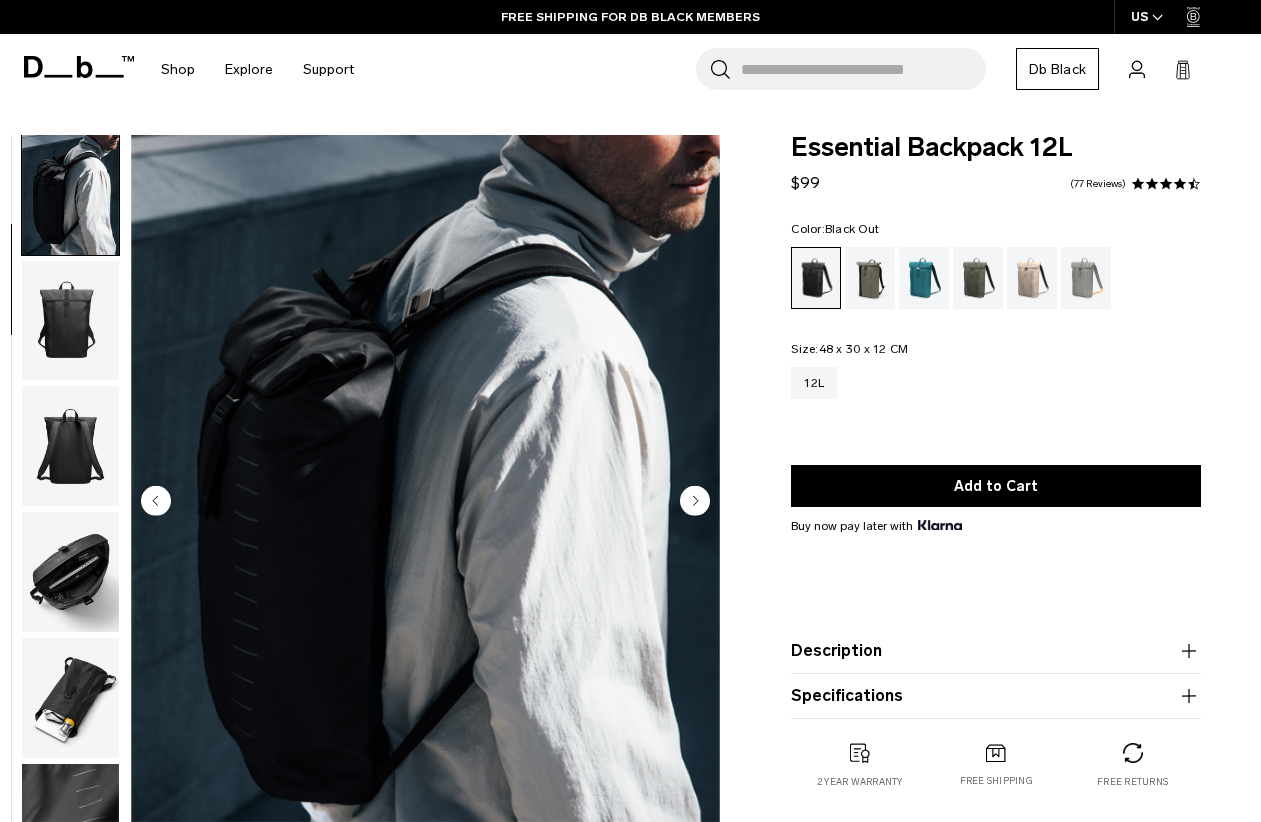 click at bounding box center (70, 321) 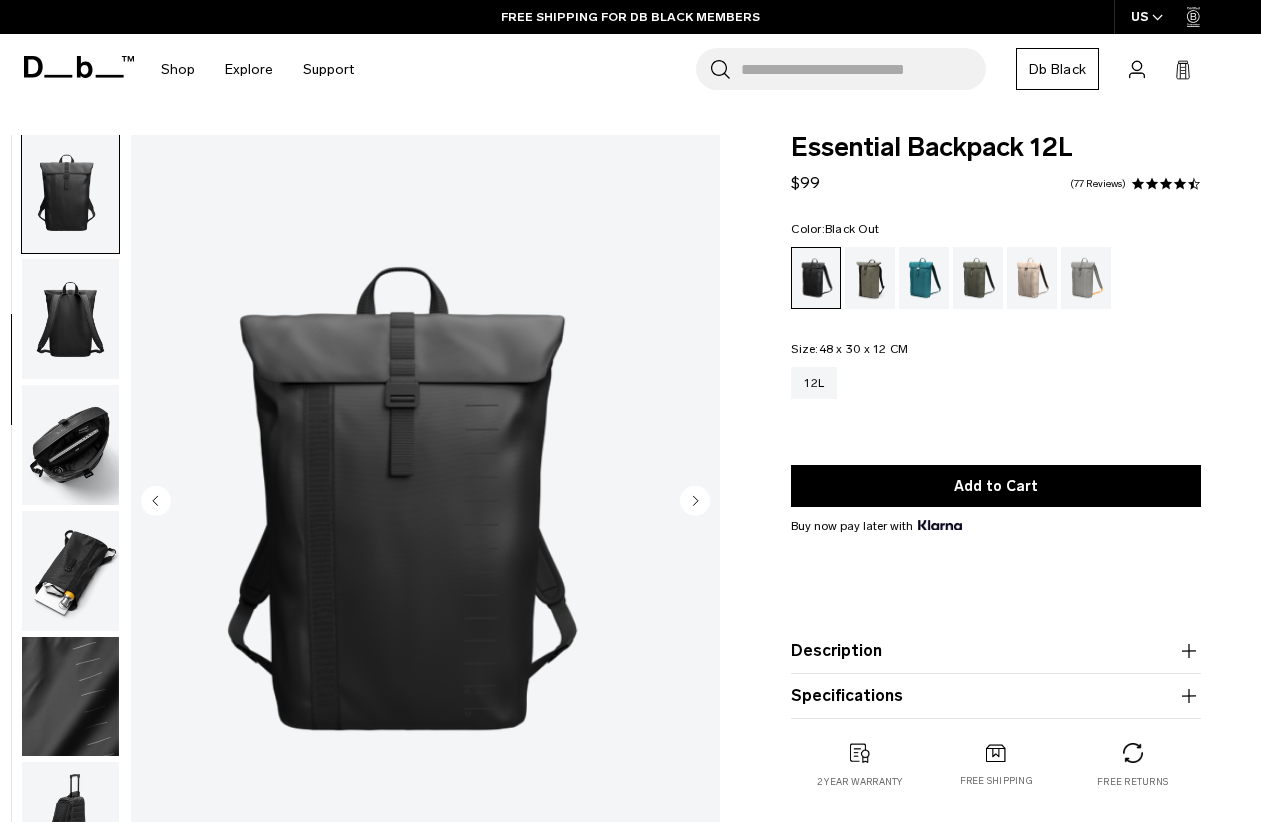 click at bounding box center [70, 445] 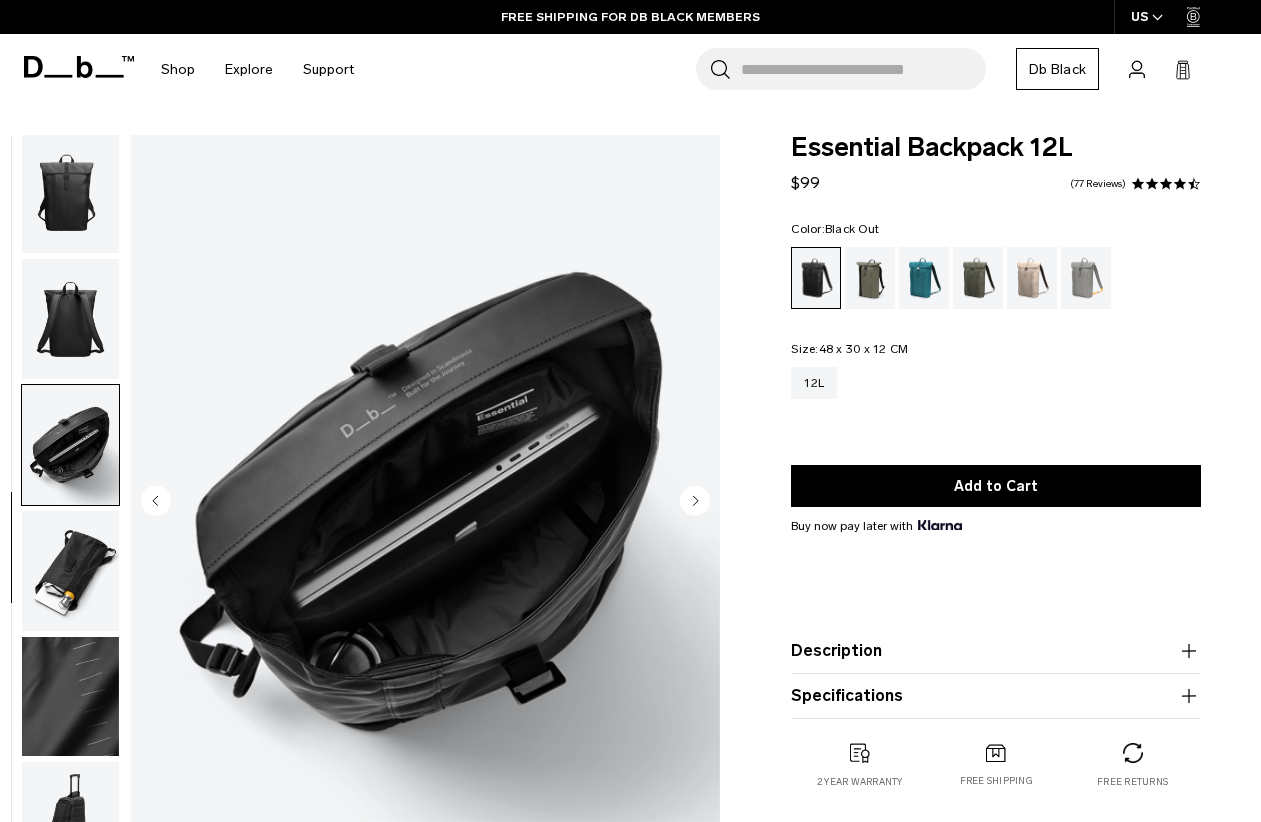 scroll, scrollTop: 278, scrollLeft: 0, axis: vertical 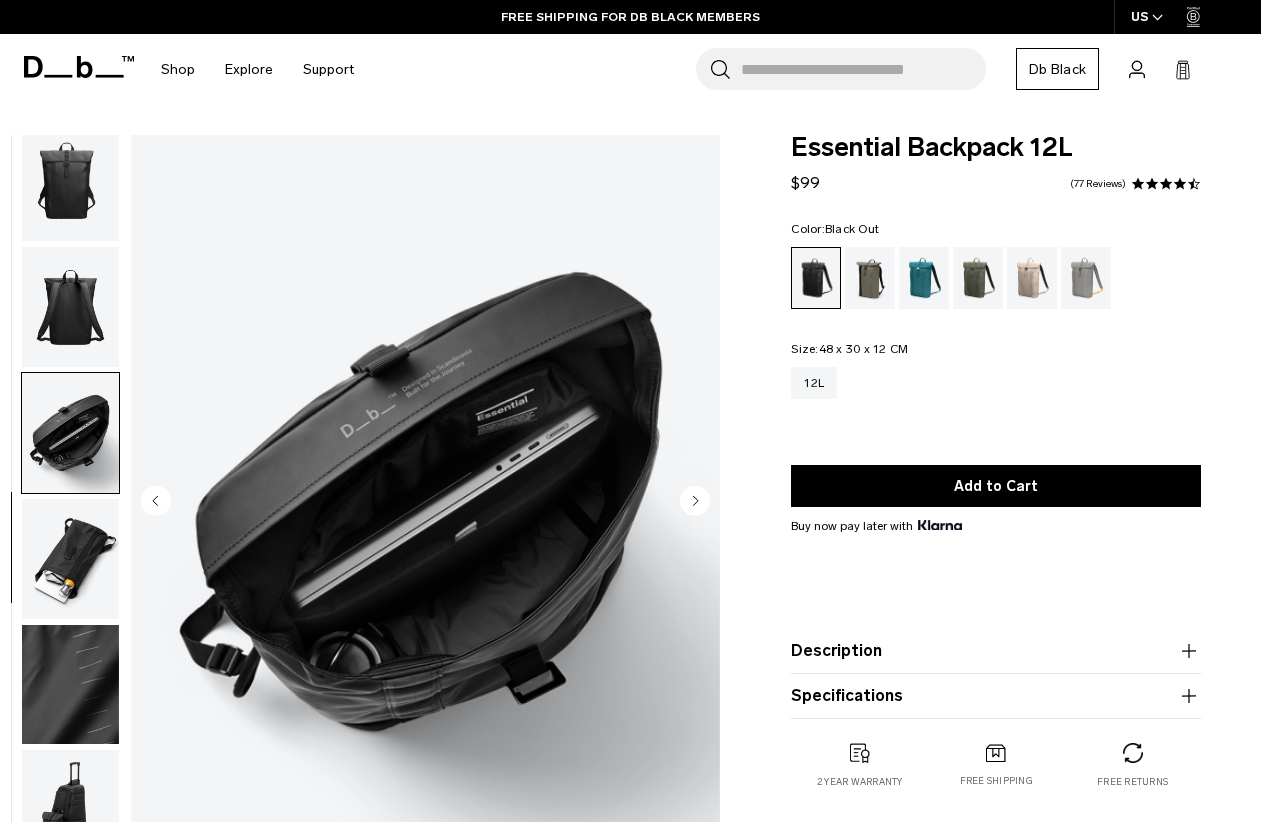 click at bounding box center (70, 559) 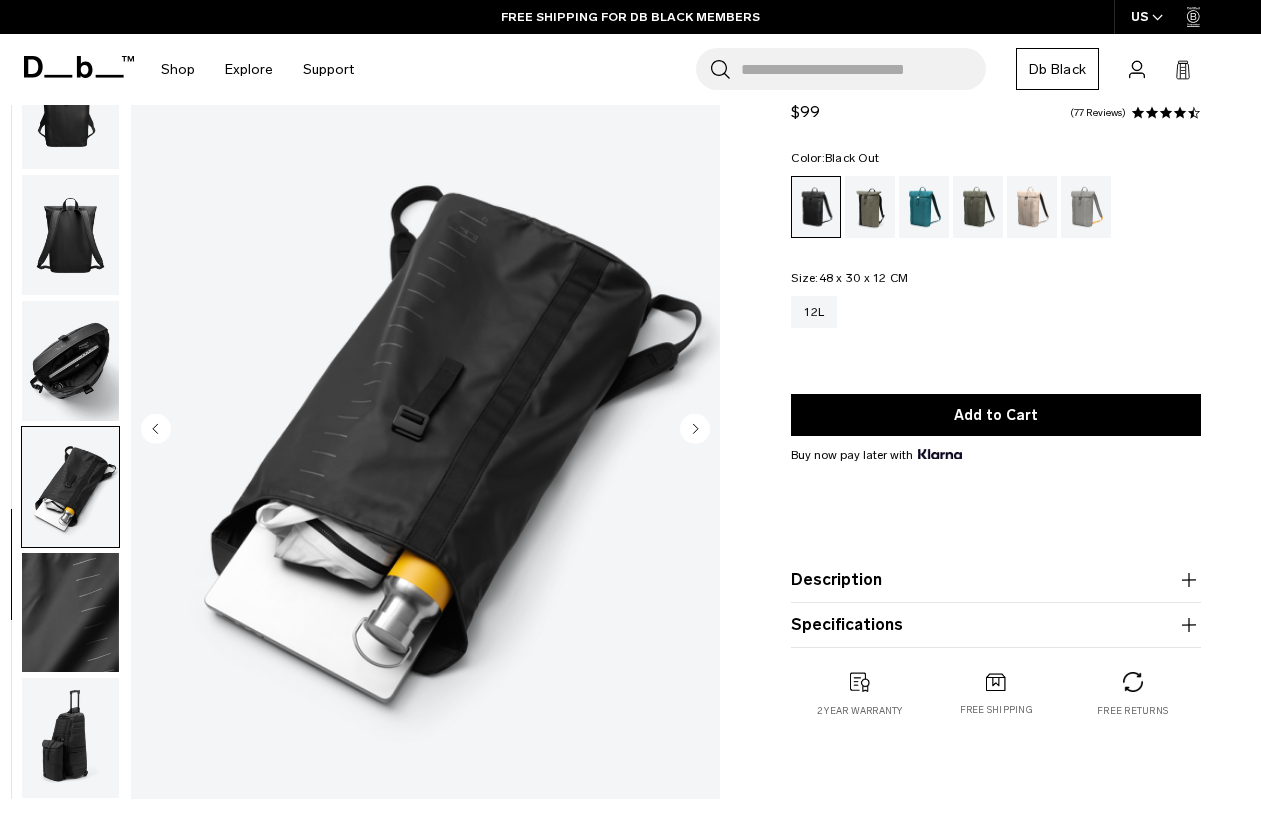 scroll, scrollTop: 76, scrollLeft: 0, axis: vertical 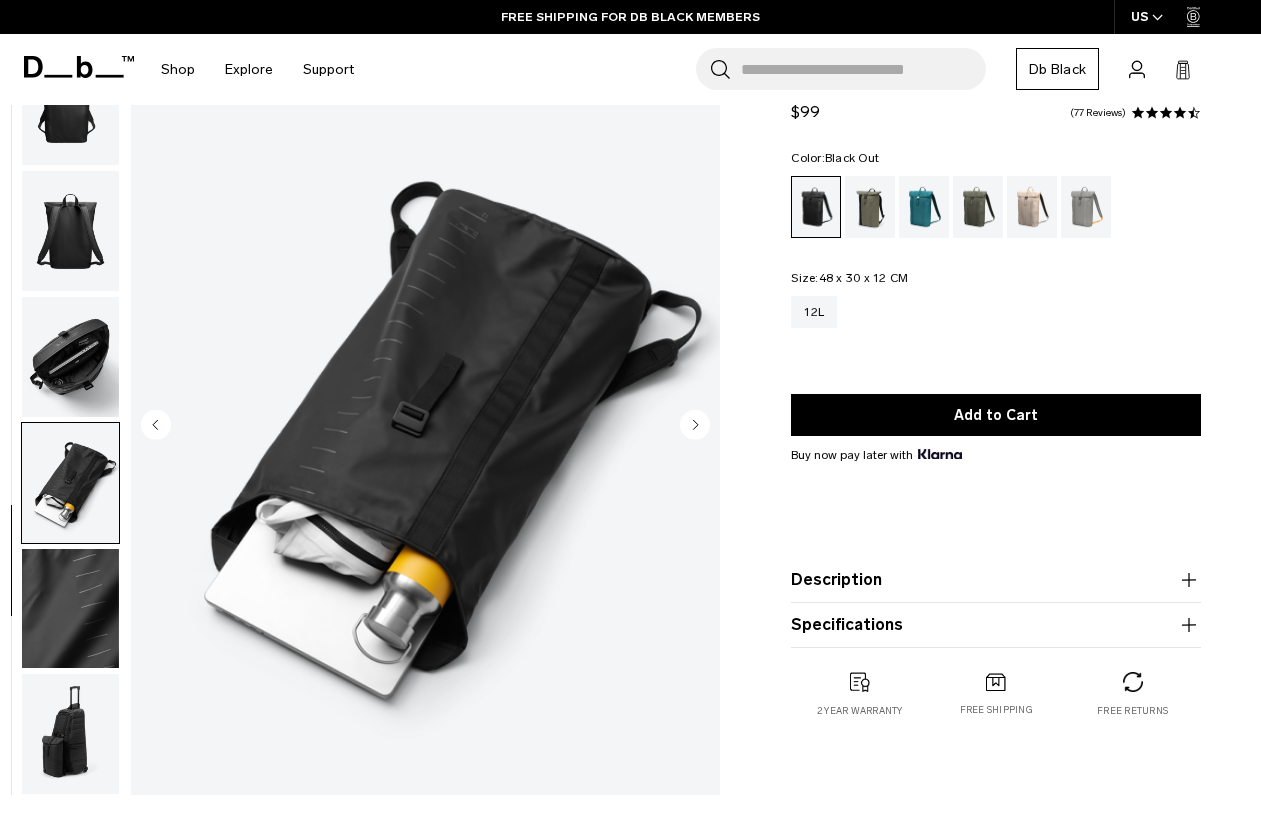 click at bounding box center [70, 609] 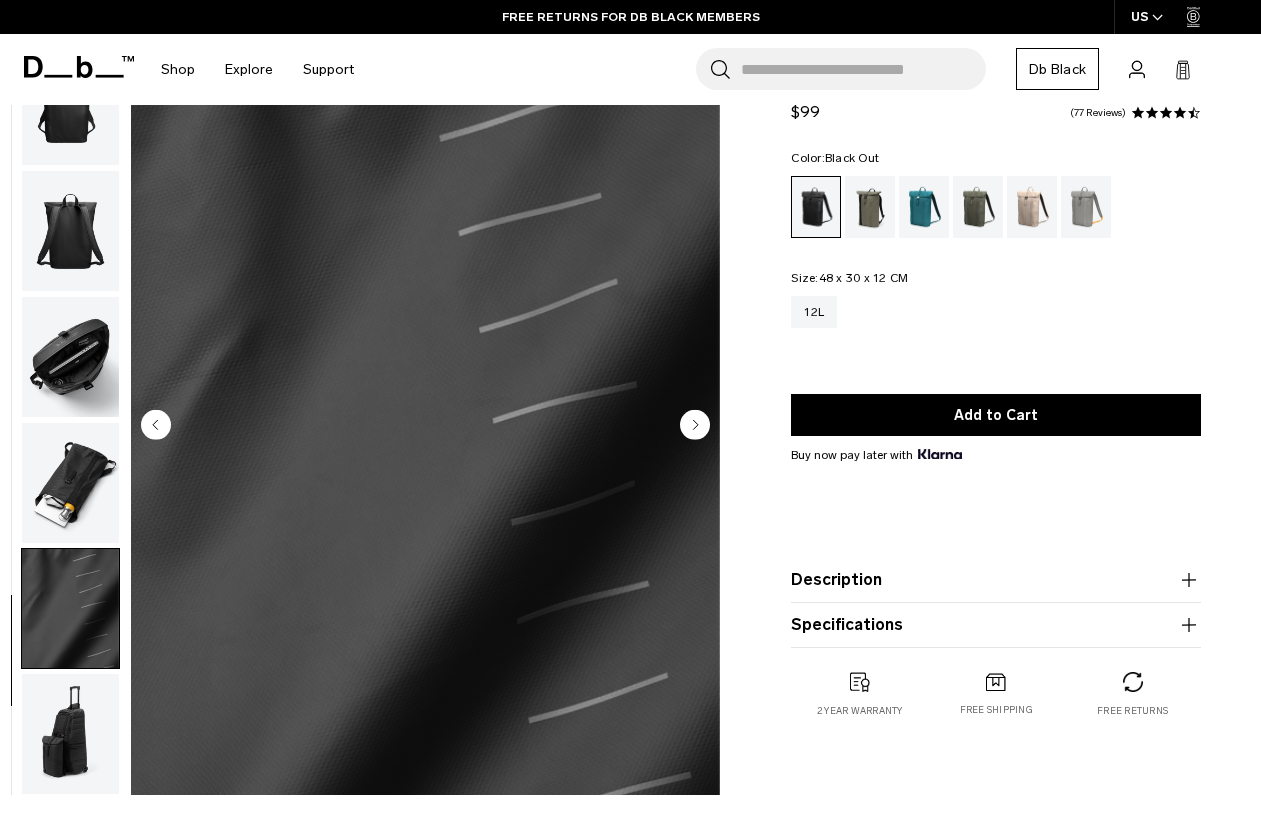 click at bounding box center (70, 734) 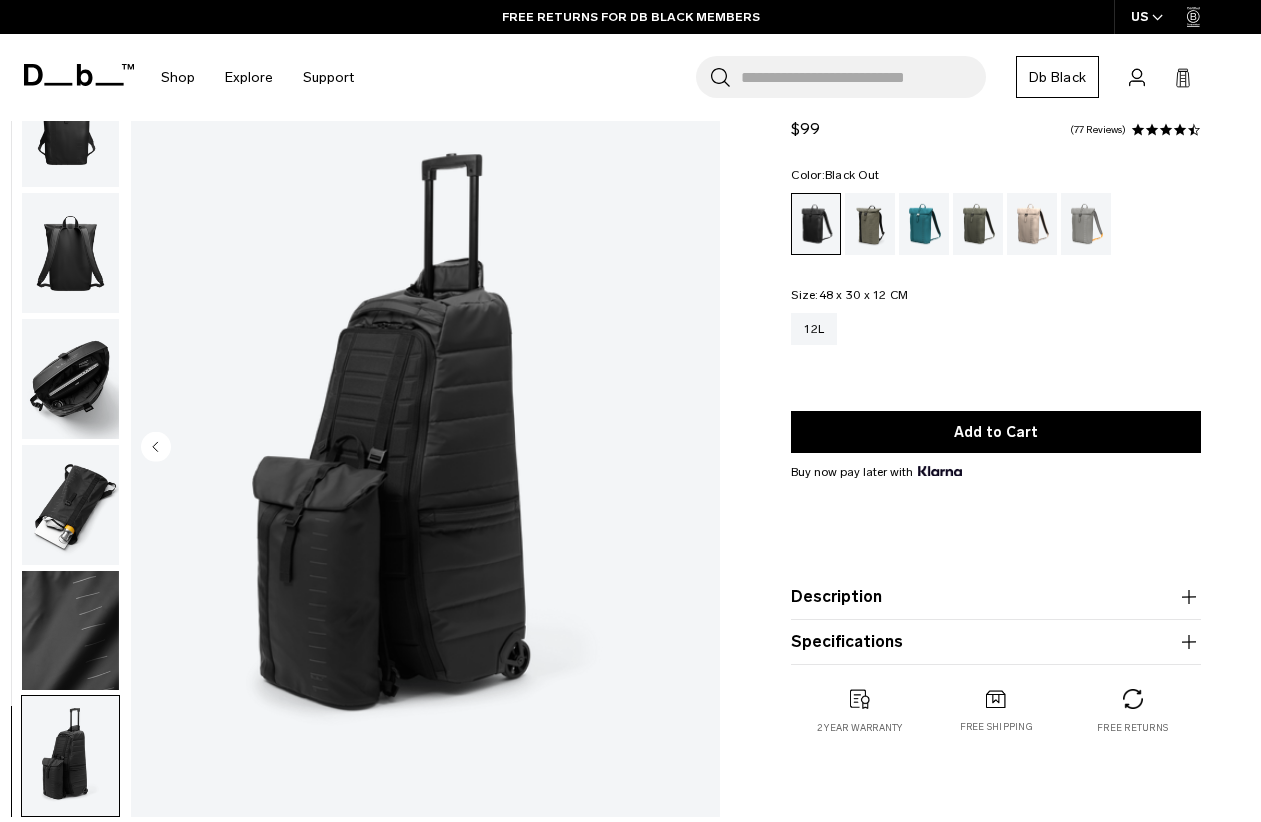 scroll, scrollTop: 47, scrollLeft: 0, axis: vertical 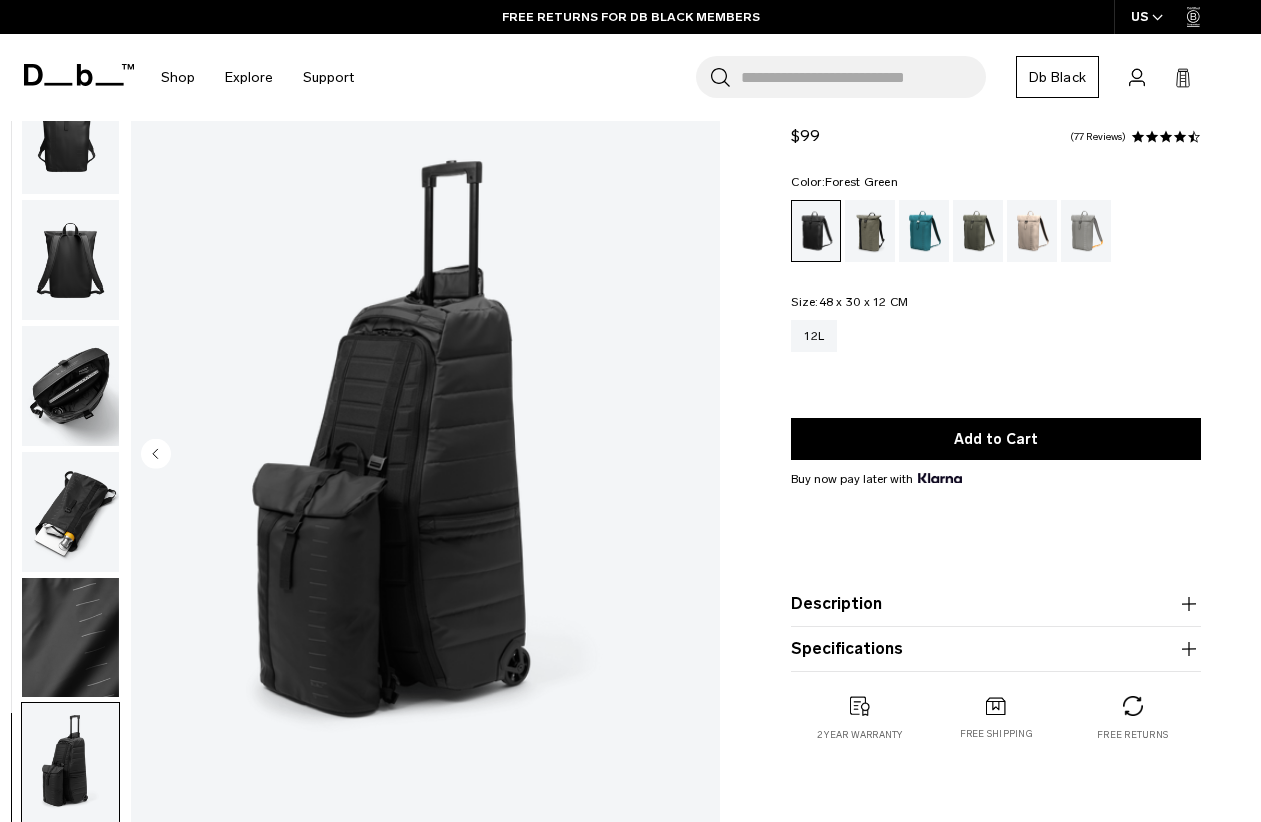click at bounding box center [870, 231] 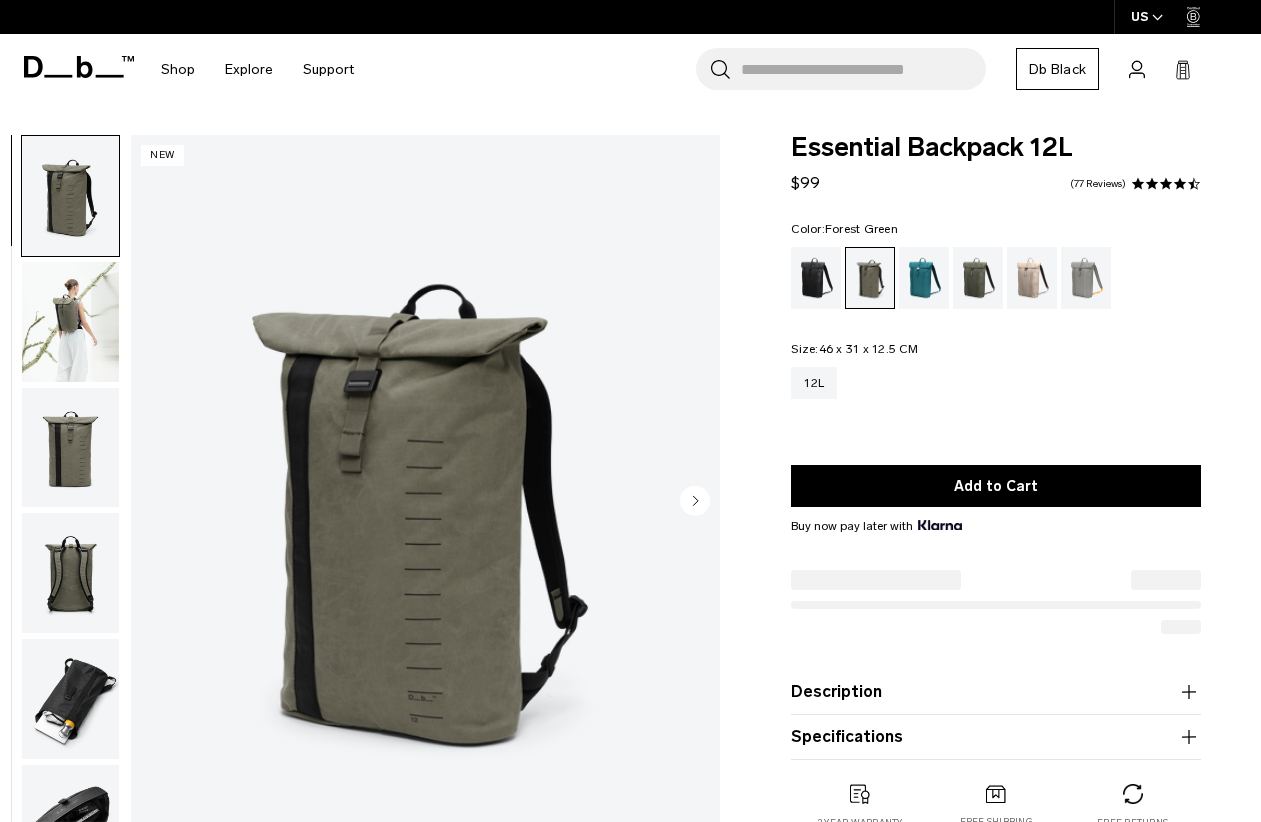 scroll, scrollTop: 0, scrollLeft: 0, axis: both 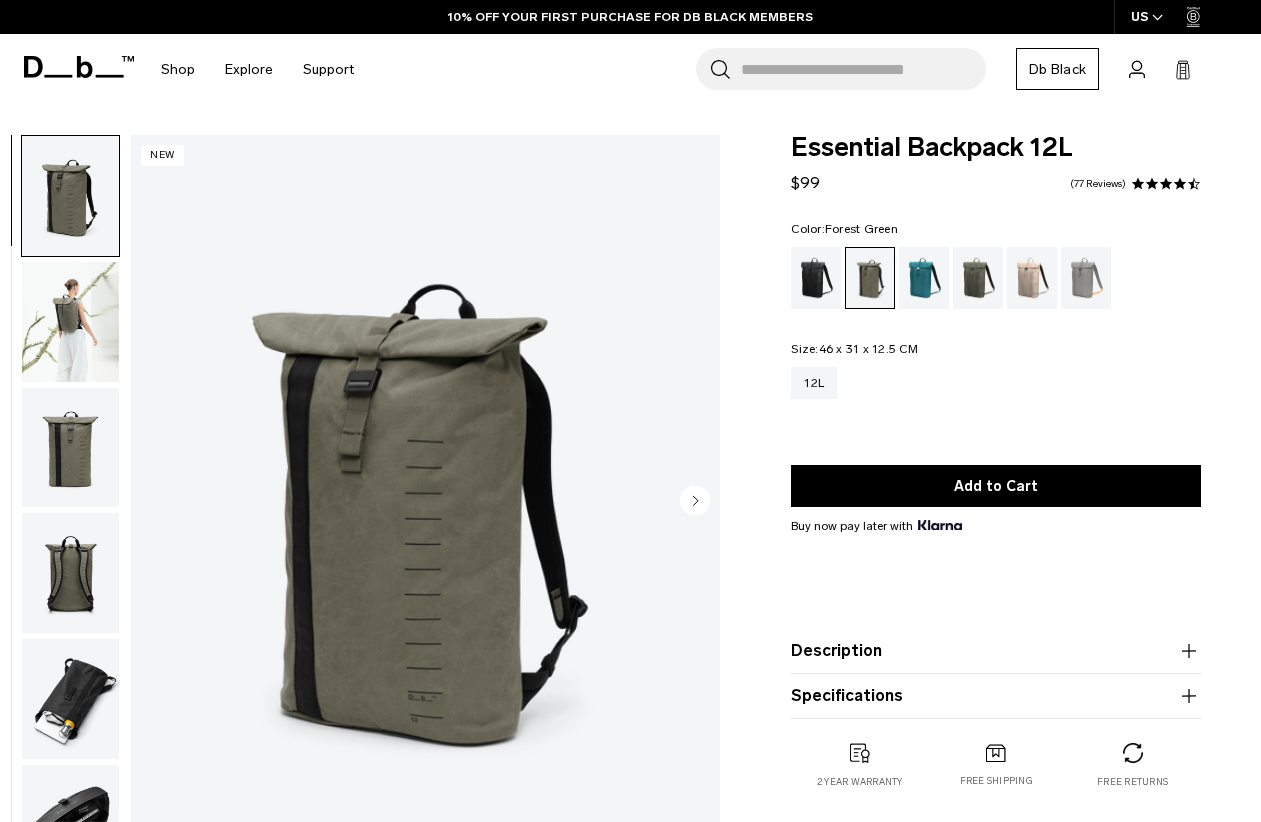 click at bounding box center [70, 322] 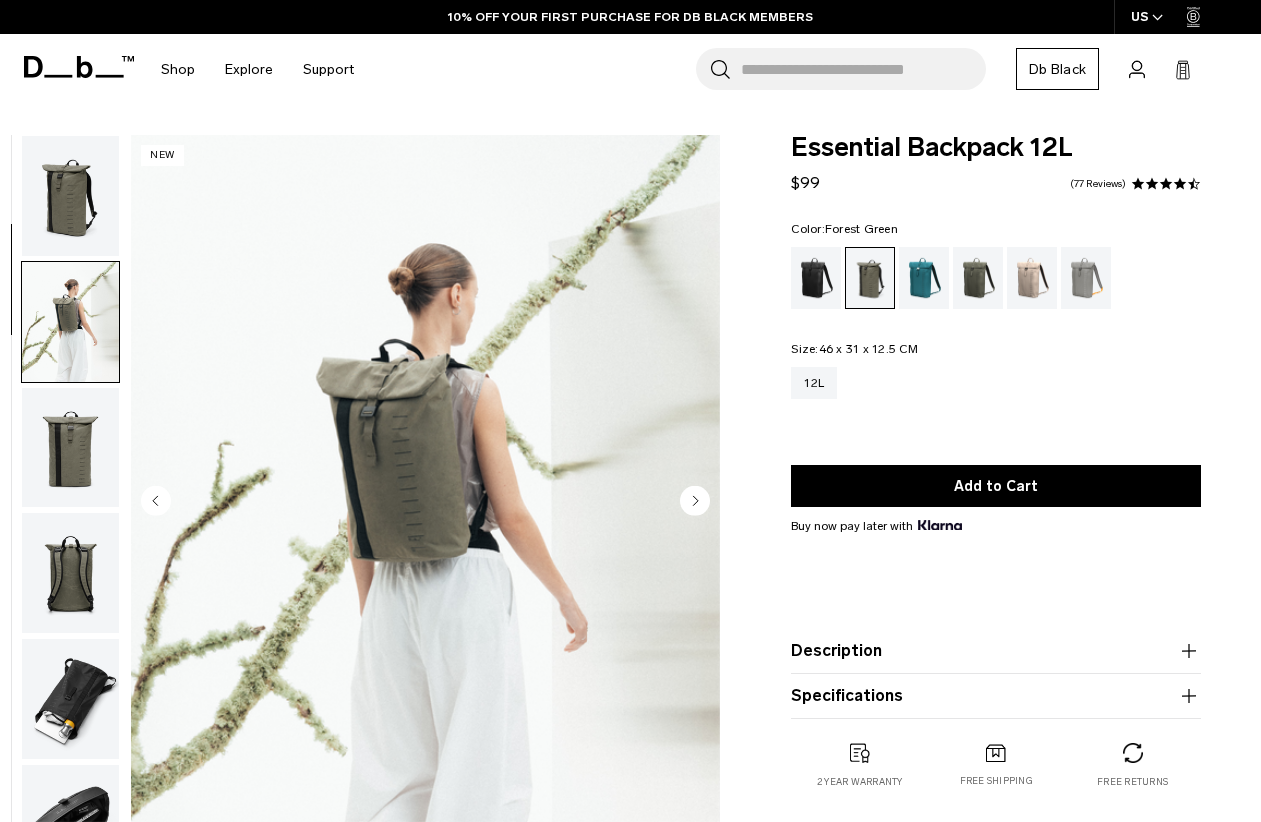 scroll, scrollTop: 127, scrollLeft: 0, axis: vertical 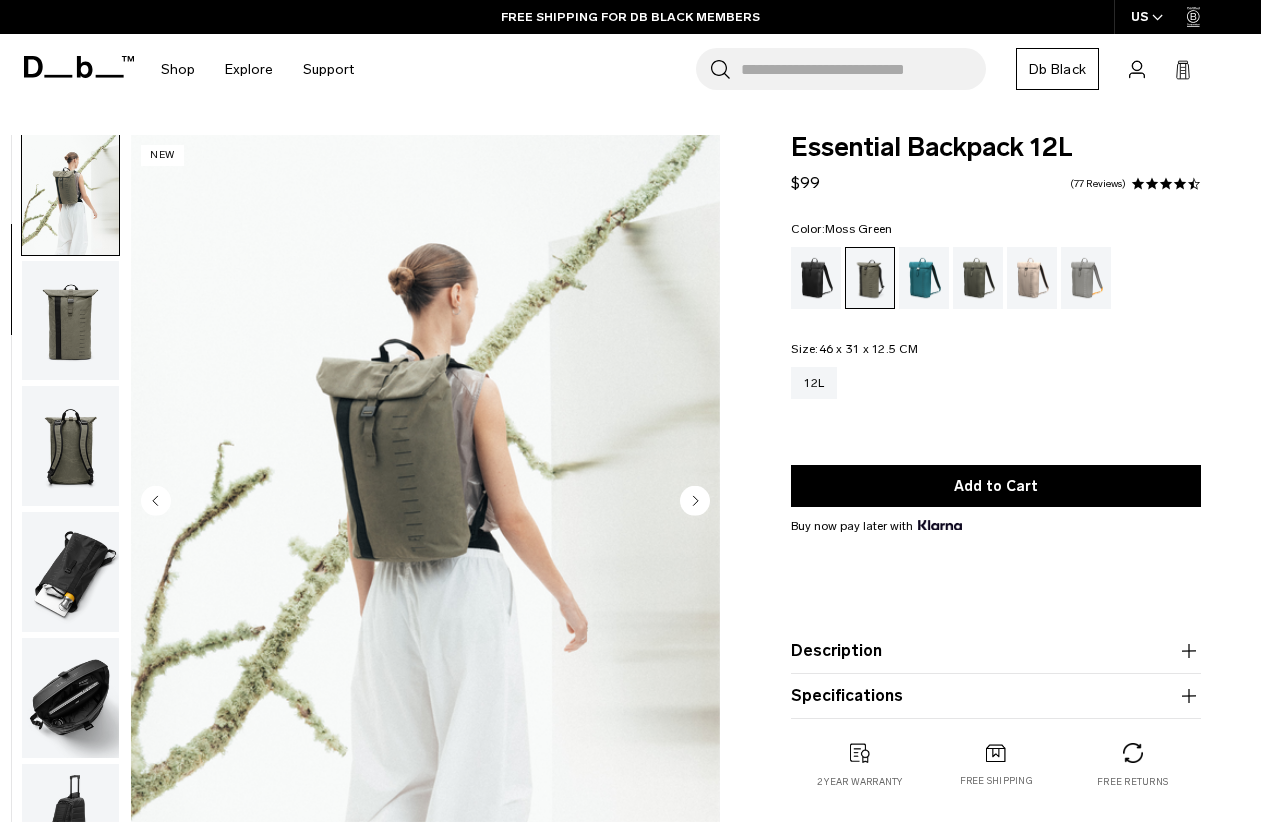 click at bounding box center (978, 278) 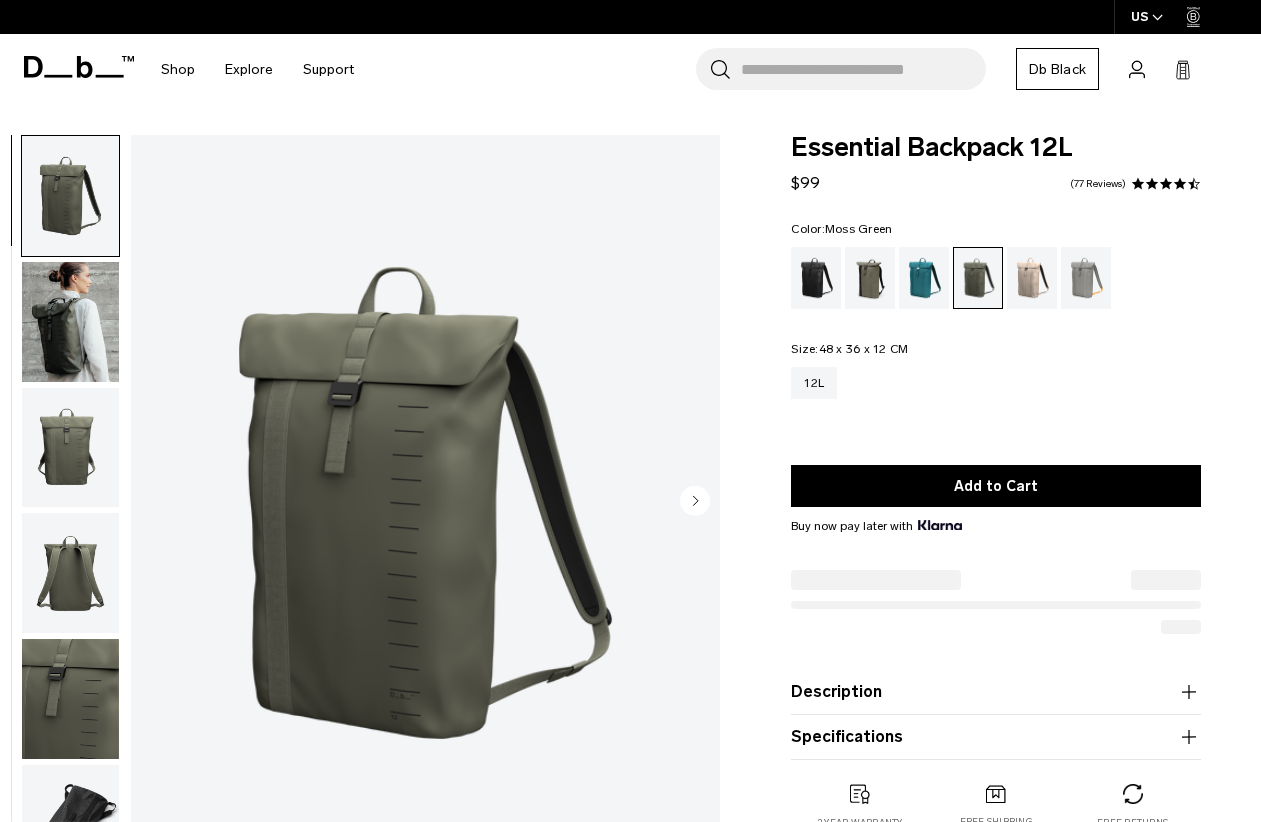 scroll, scrollTop: 0, scrollLeft: 0, axis: both 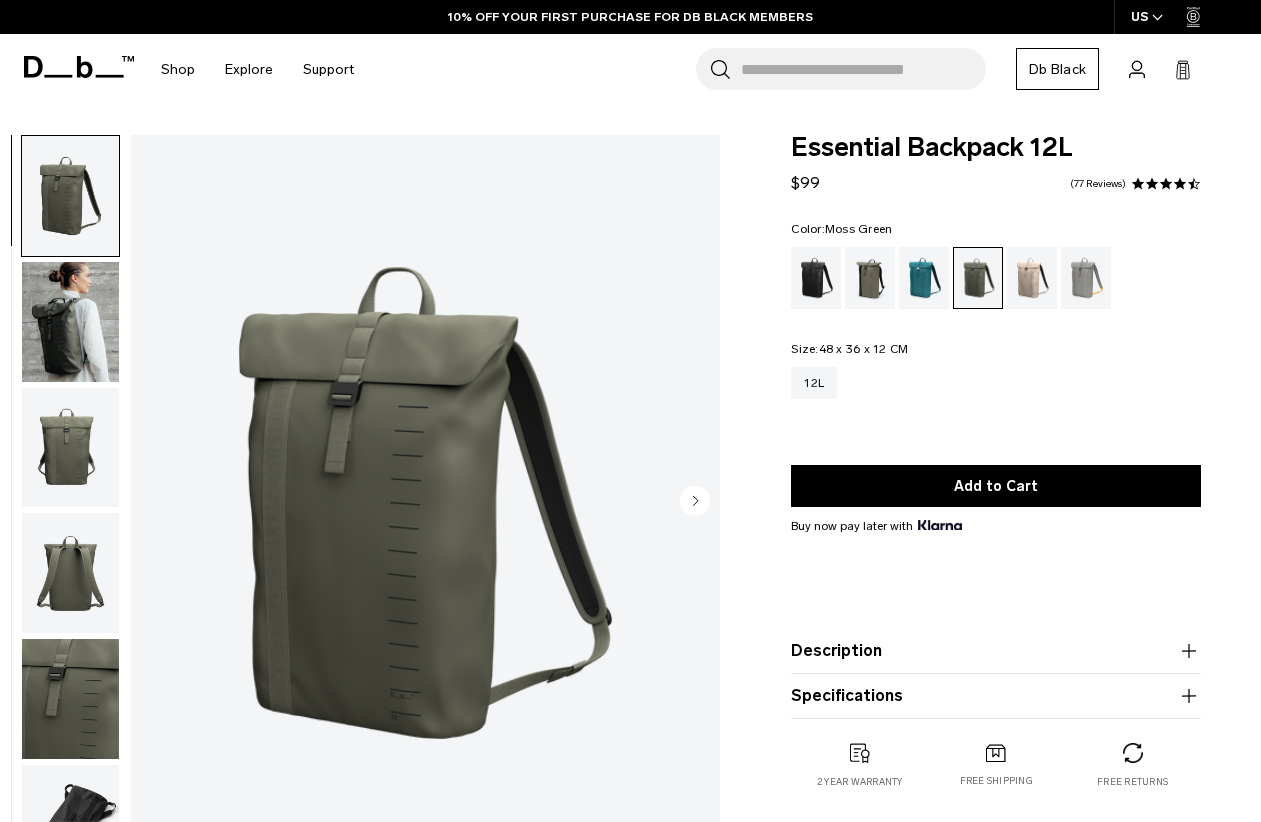 click at bounding box center [70, 322] 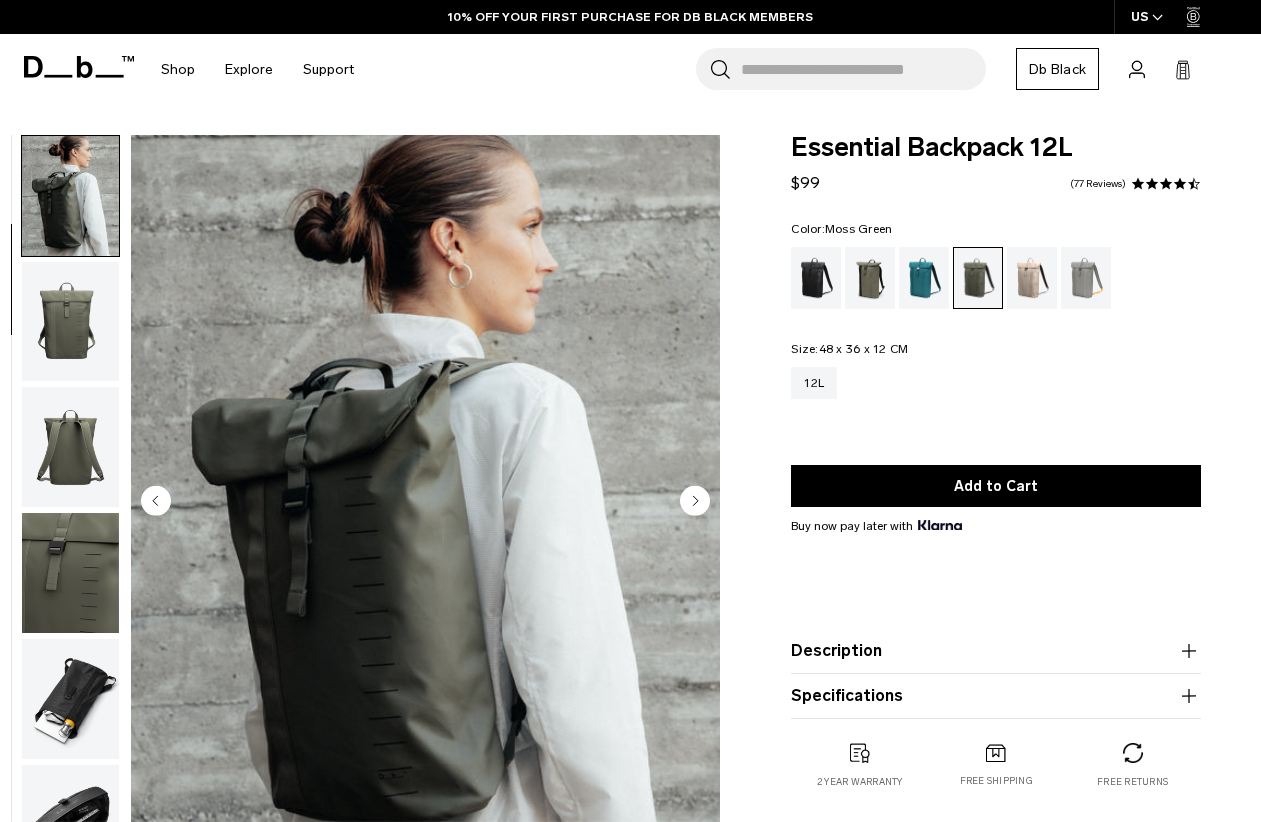 scroll, scrollTop: 127, scrollLeft: 0, axis: vertical 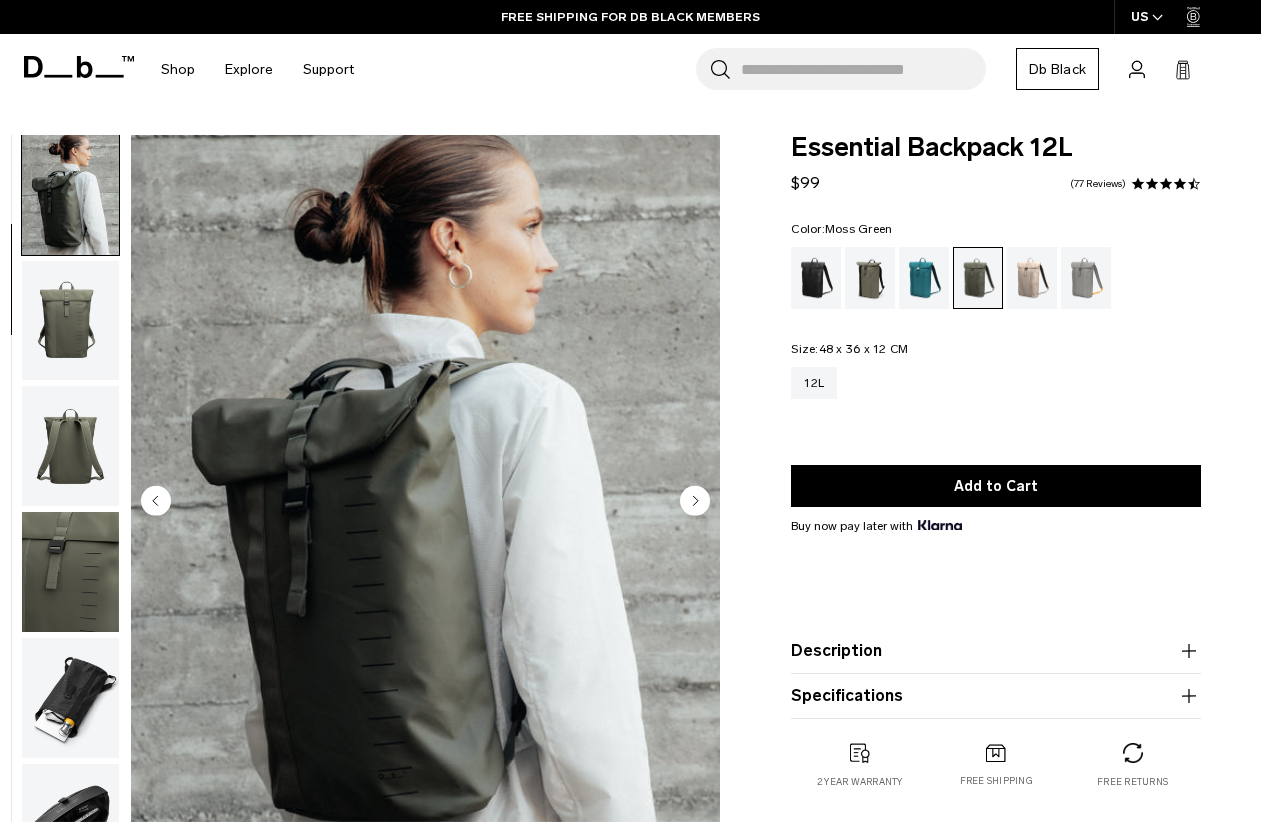 click on "Description" at bounding box center [996, 651] 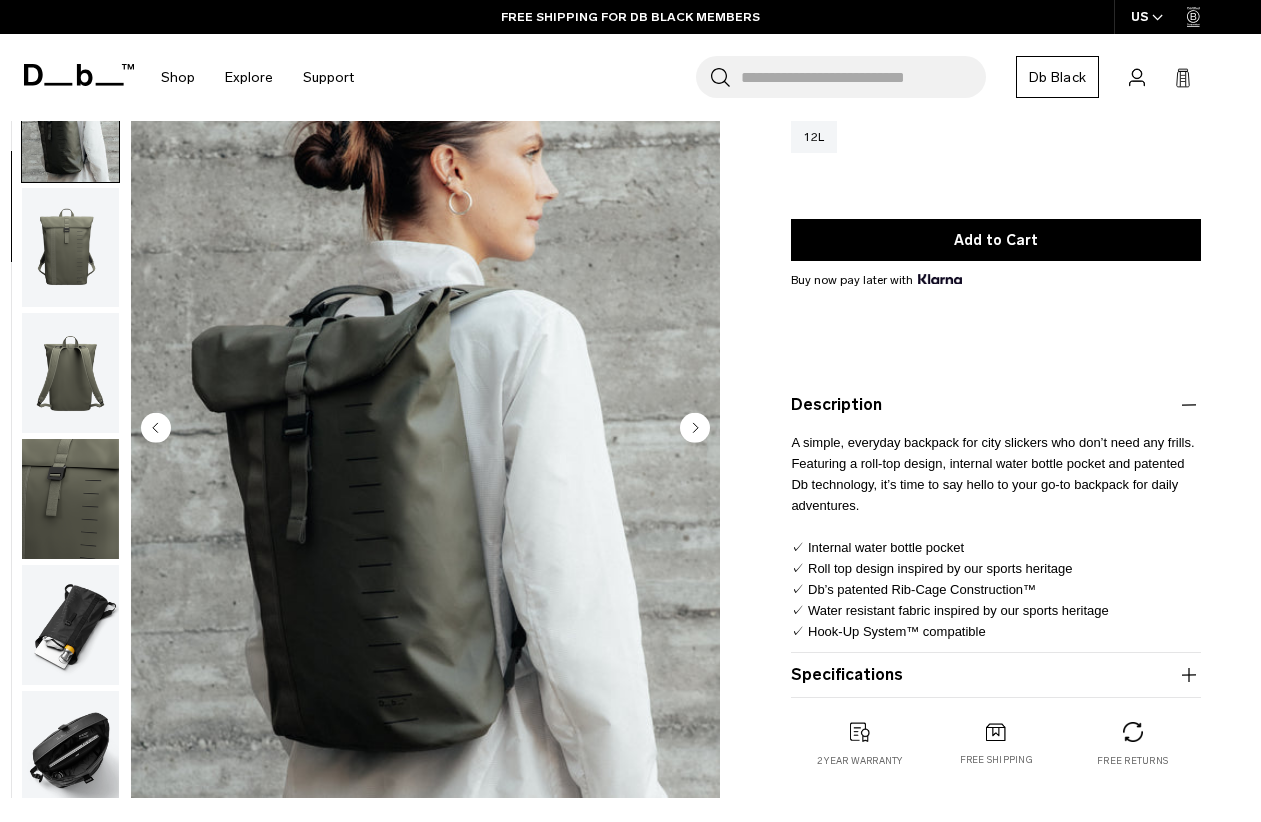scroll, scrollTop: 251, scrollLeft: 0, axis: vertical 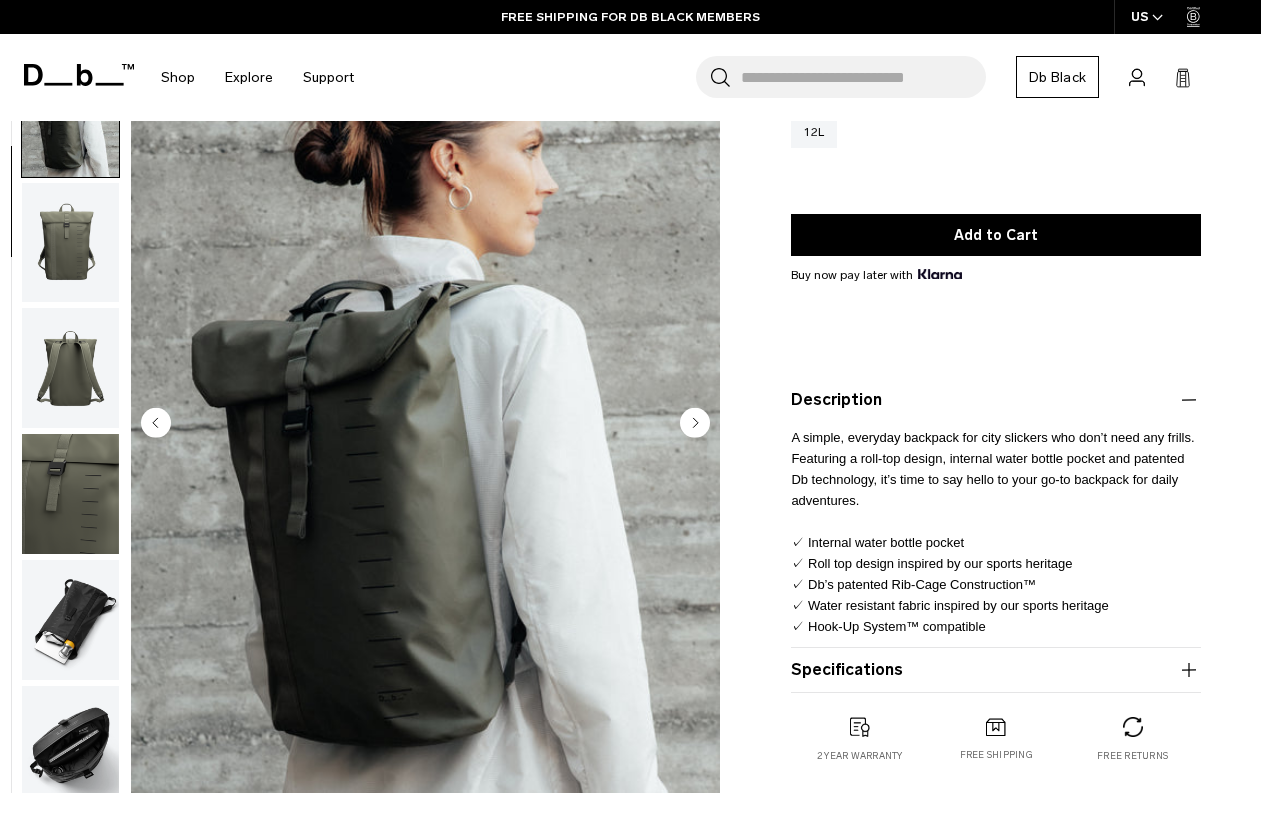 click on "Specifications
Volume  12 Litres
Dimensions   48 x 36 x 12 CM (H x W x D)
Weight  0.55 KG" at bounding box center (996, 670) 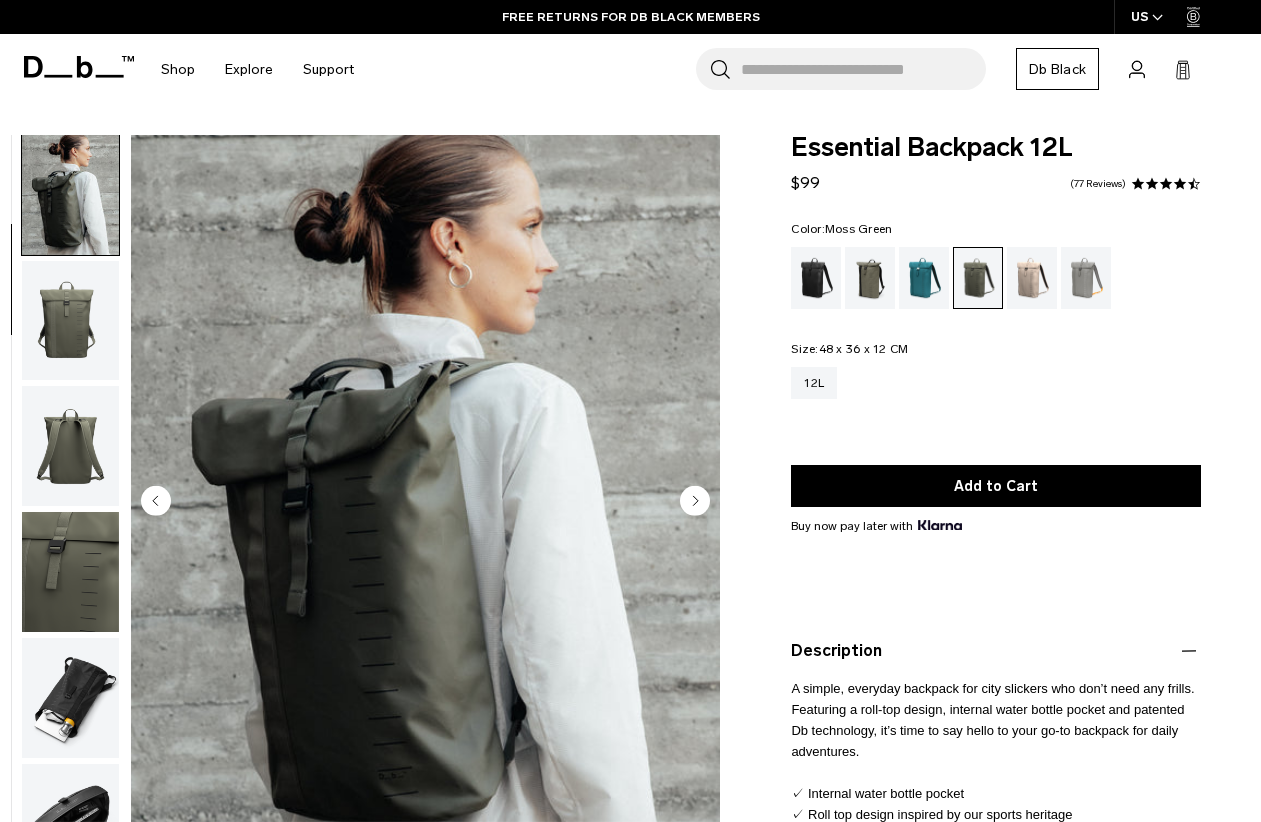 scroll, scrollTop: 0, scrollLeft: 0, axis: both 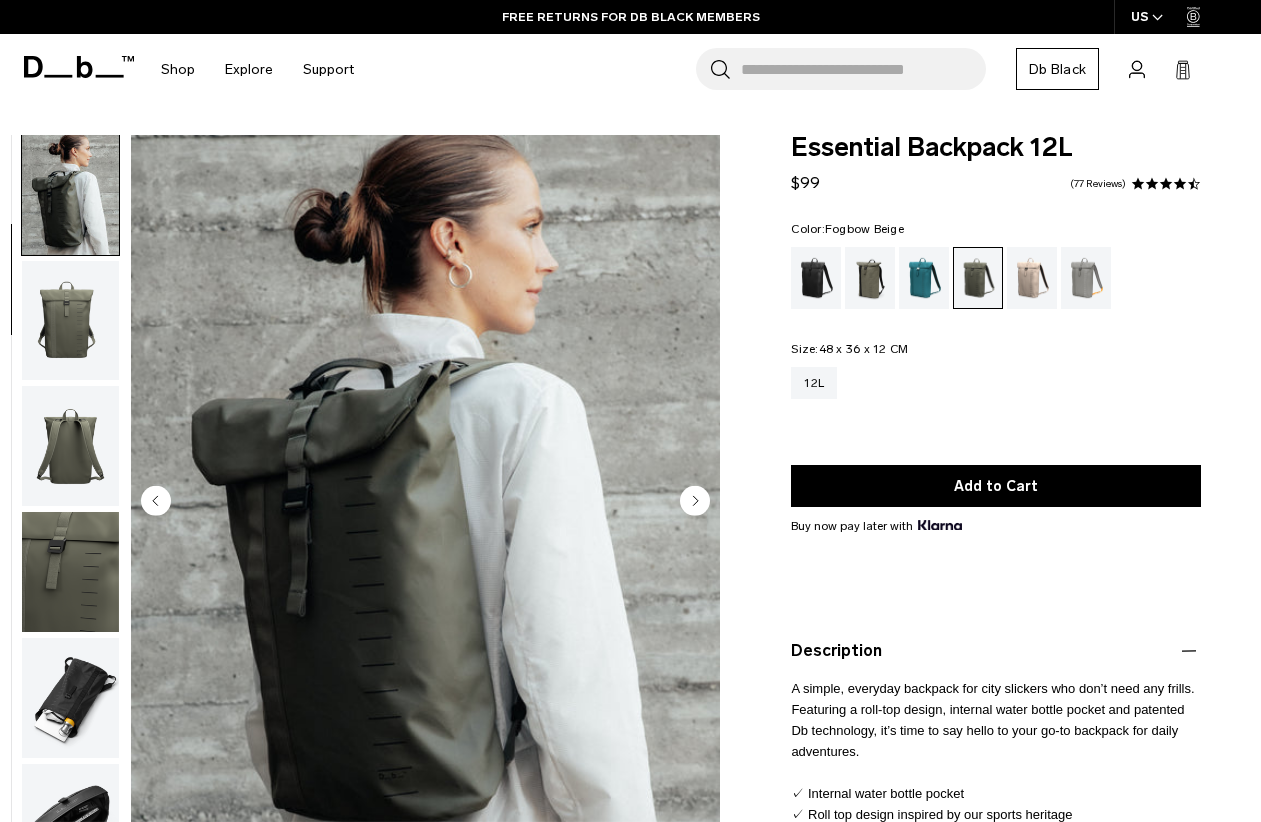 click at bounding box center [1032, 278] 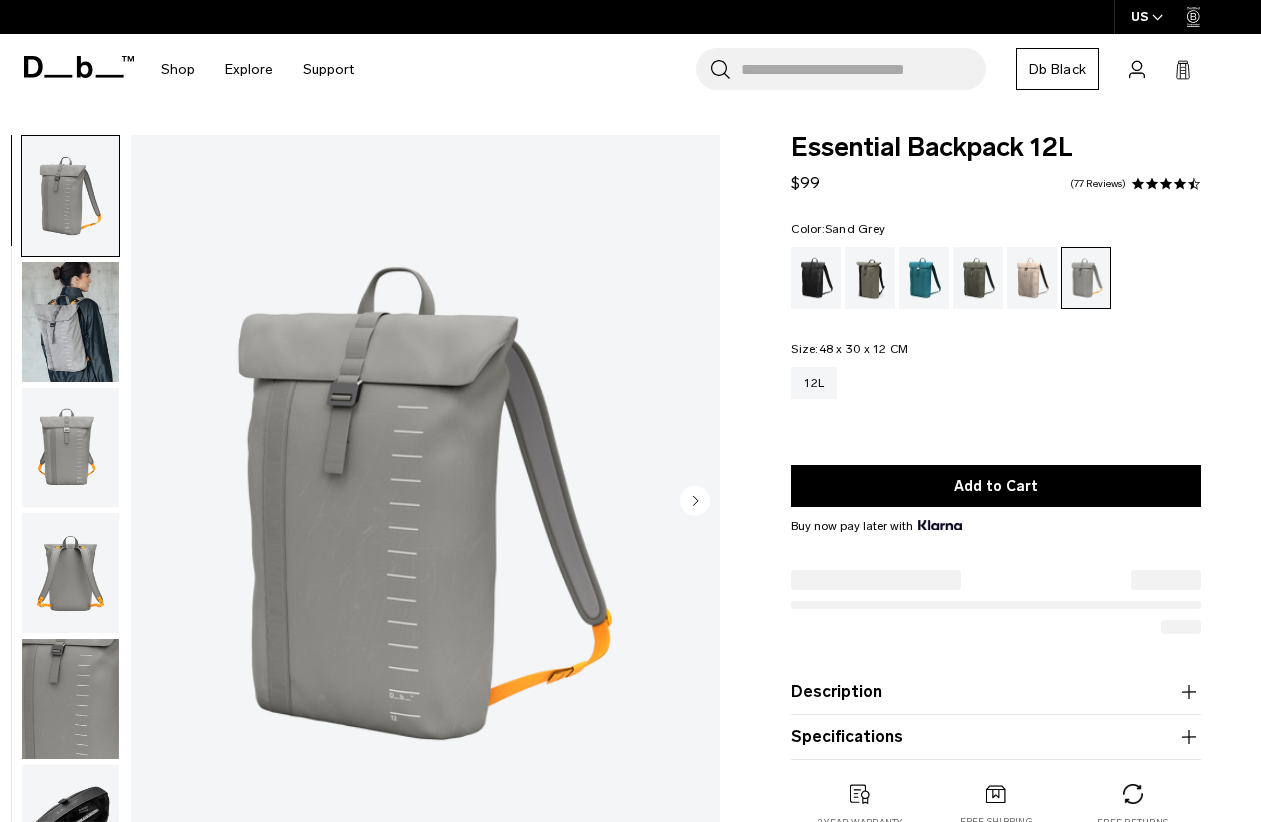 scroll, scrollTop: 0, scrollLeft: 0, axis: both 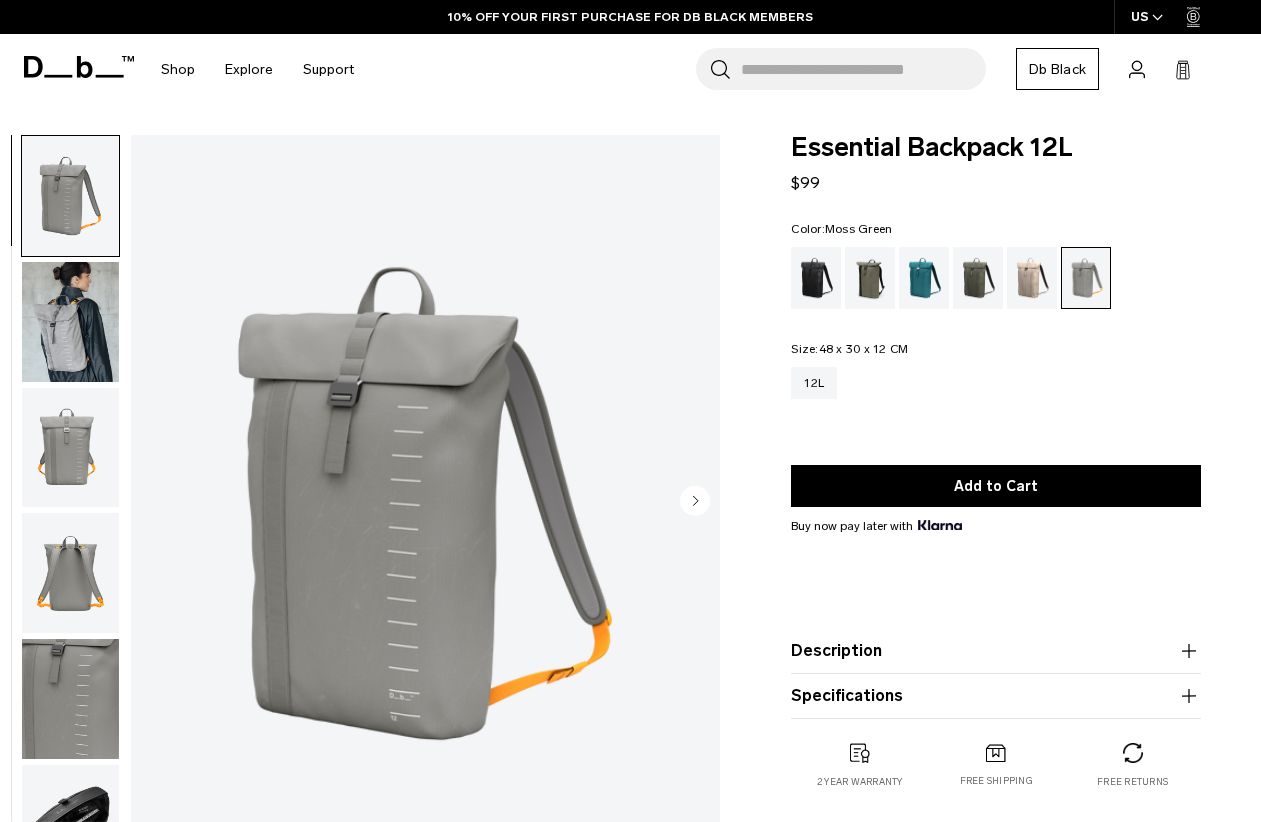 click at bounding box center (978, 278) 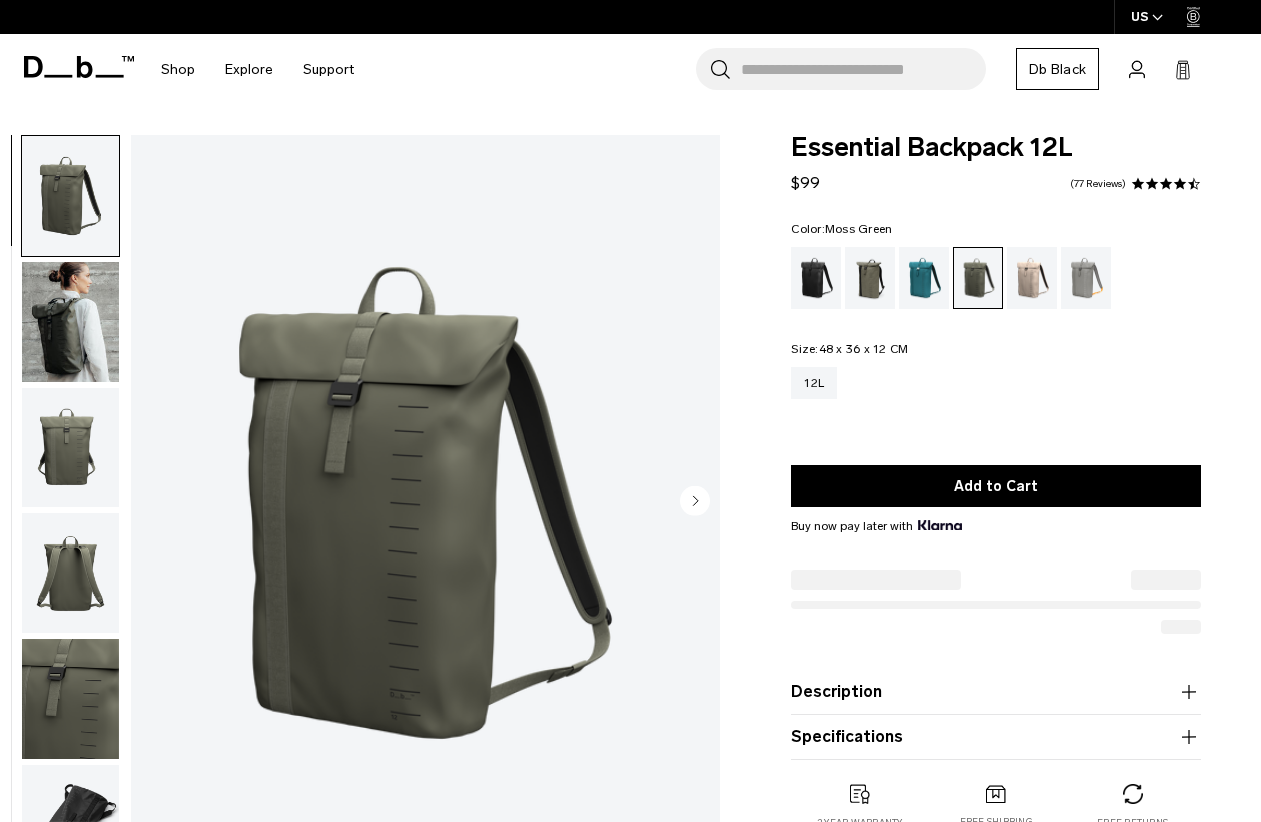 scroll, scrollTop: 0, scrollLeft: 0, axis: both 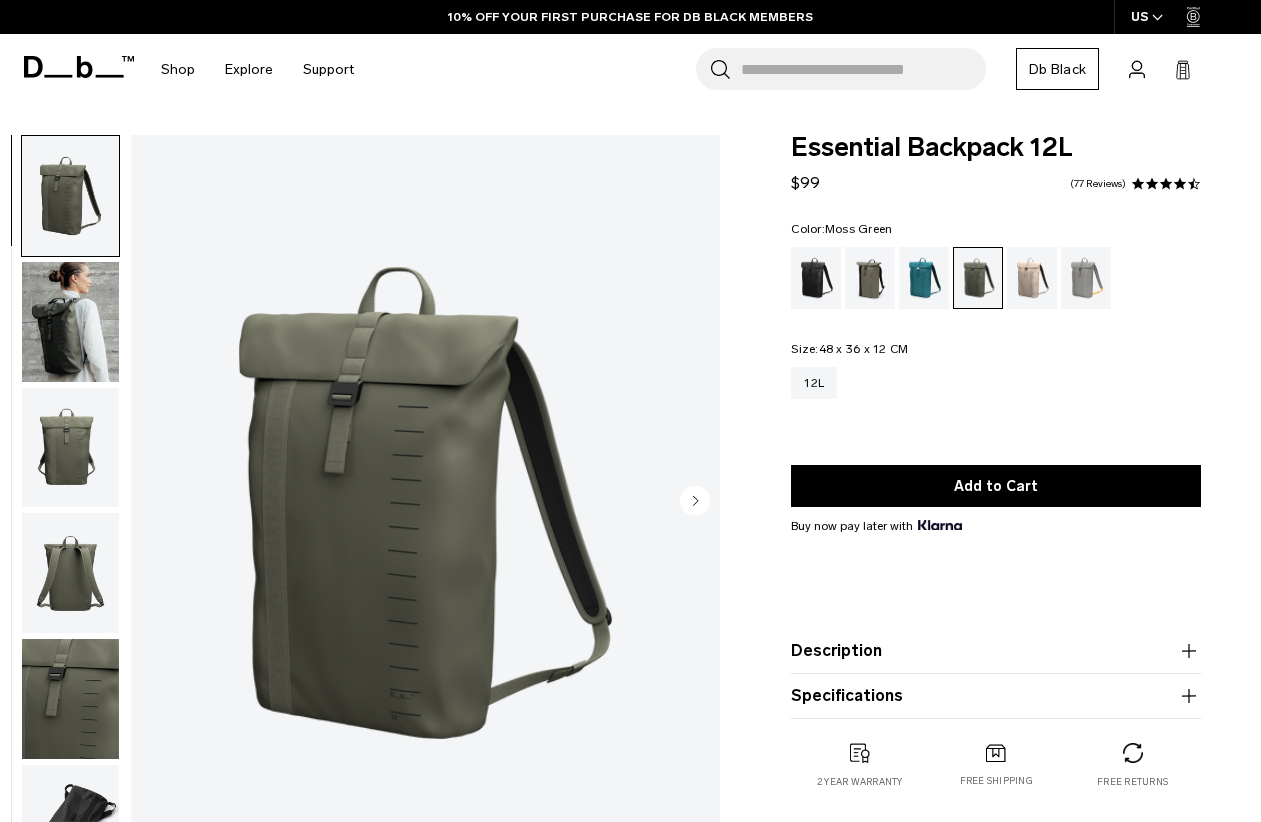 click at bounding box center [870, 278] 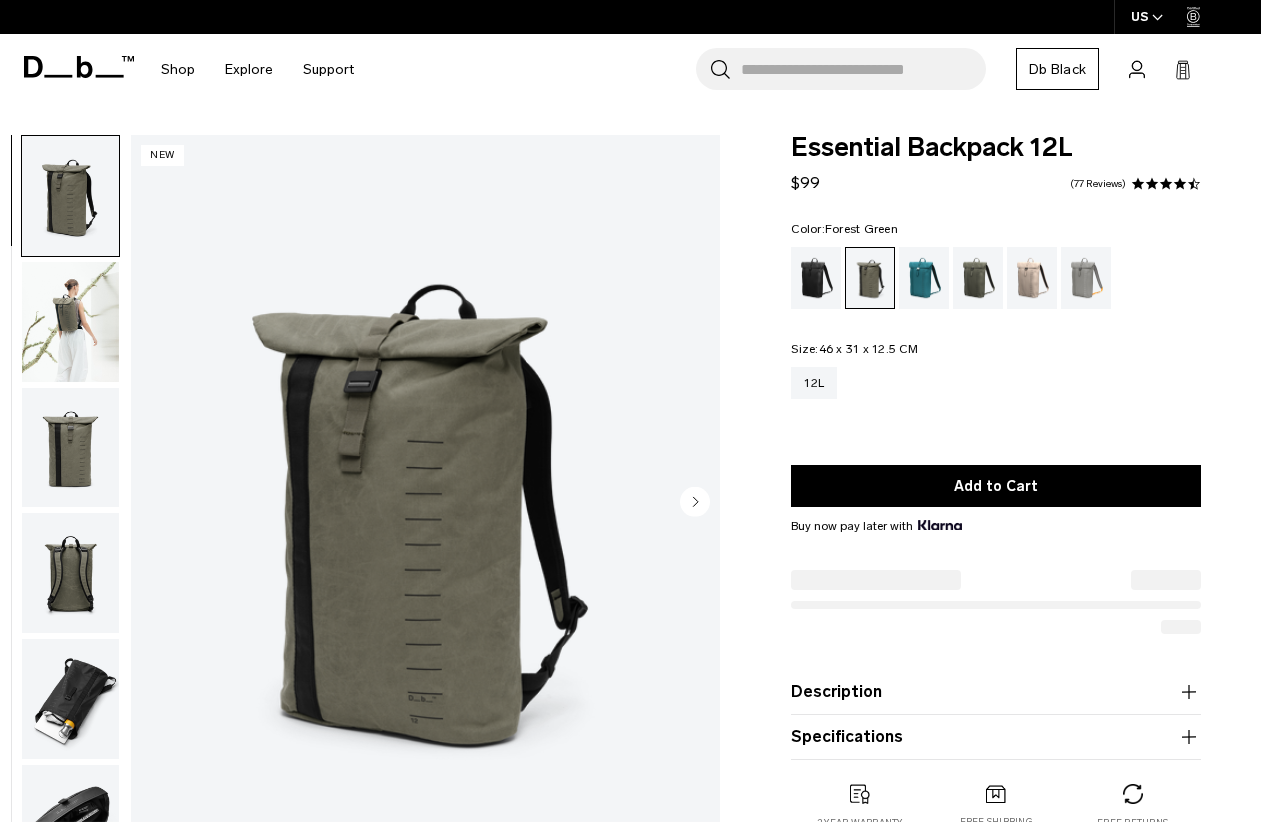 scroll, scrollTop: 0, scrollLeft: 0, axis: both 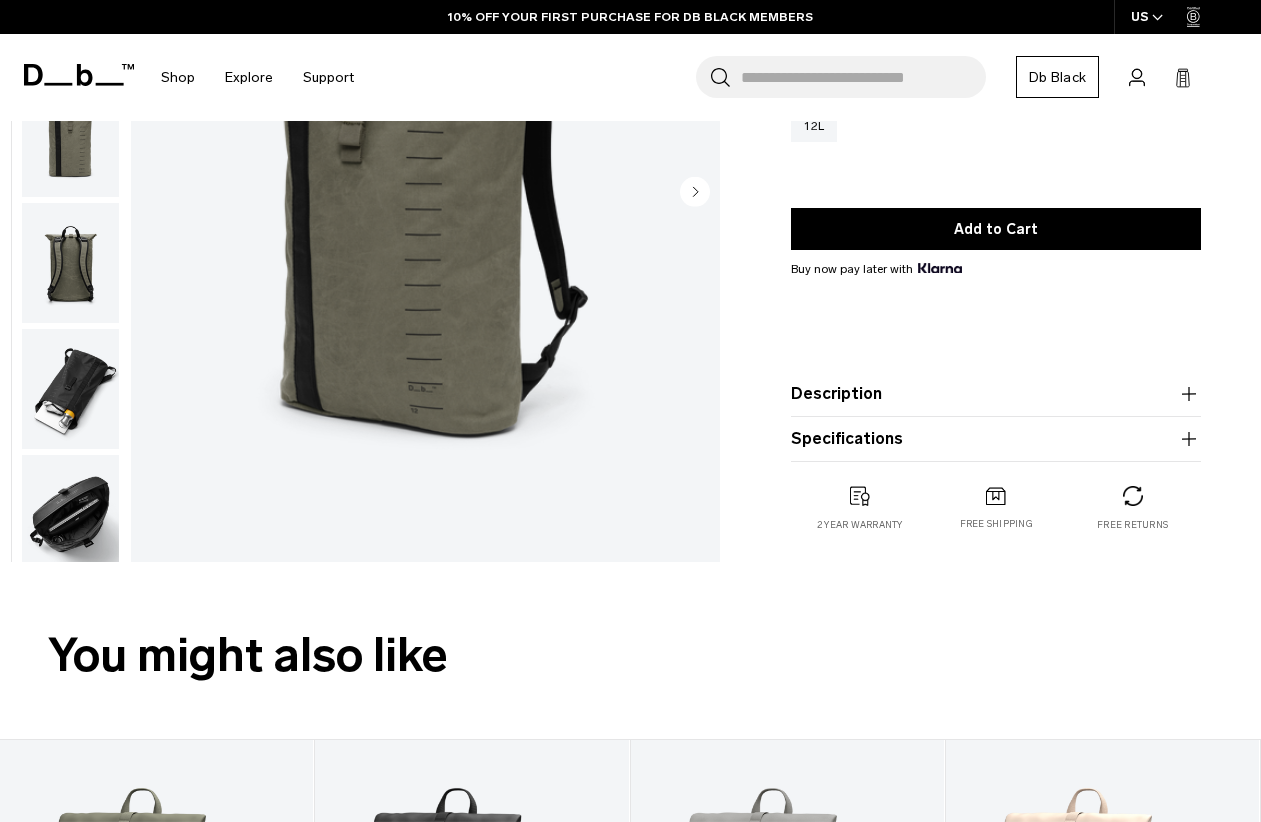 click on "Description" at bounding box center (996, 394) 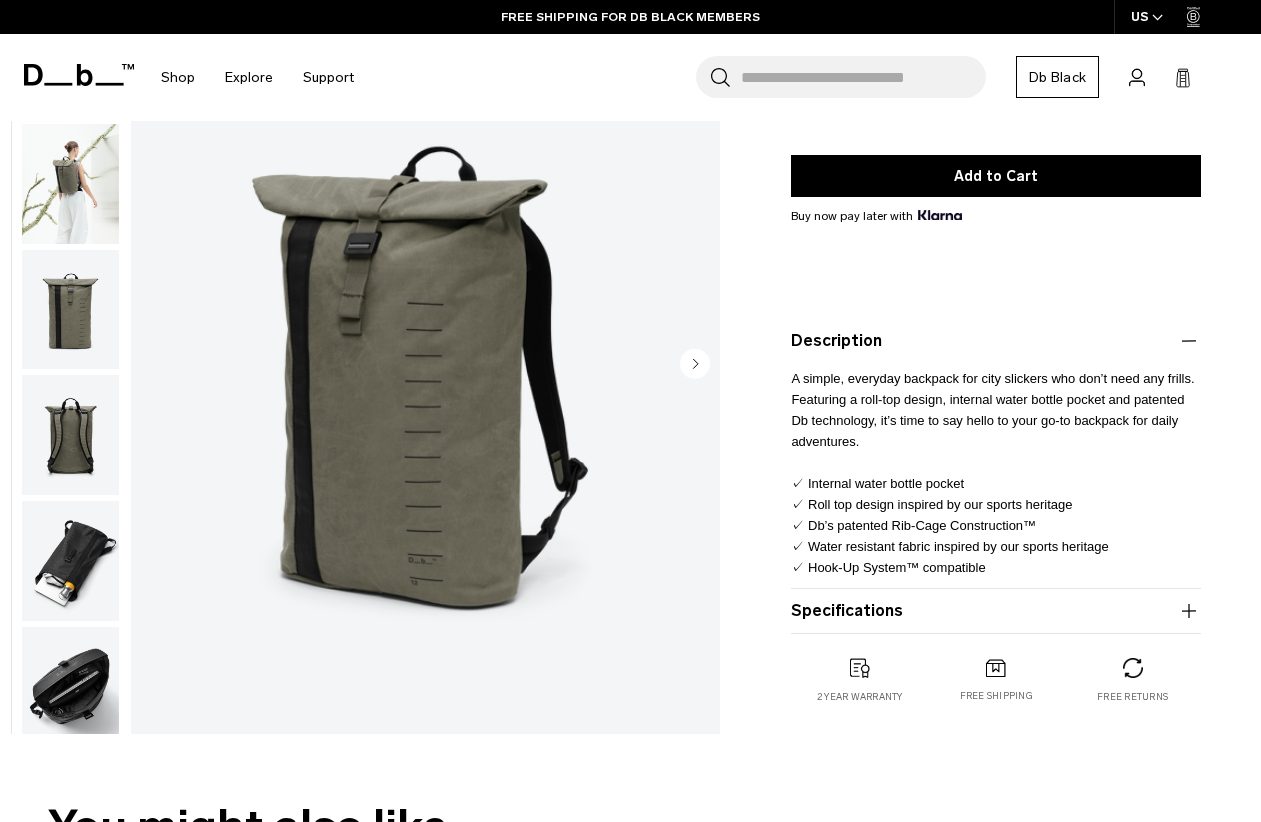 click at bounding box center [70, 561] 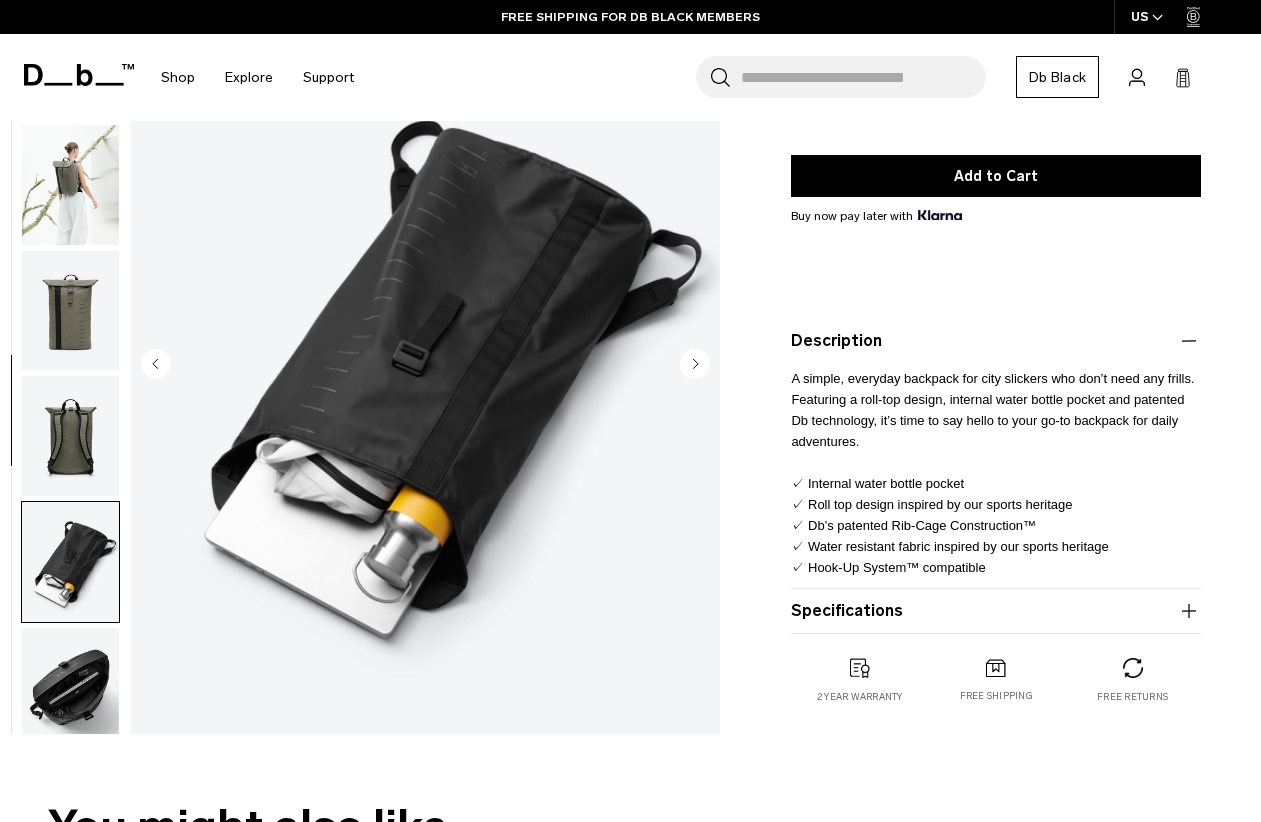 scroll, scrollTop: 277, scrollLeft: 0, axis: vertical 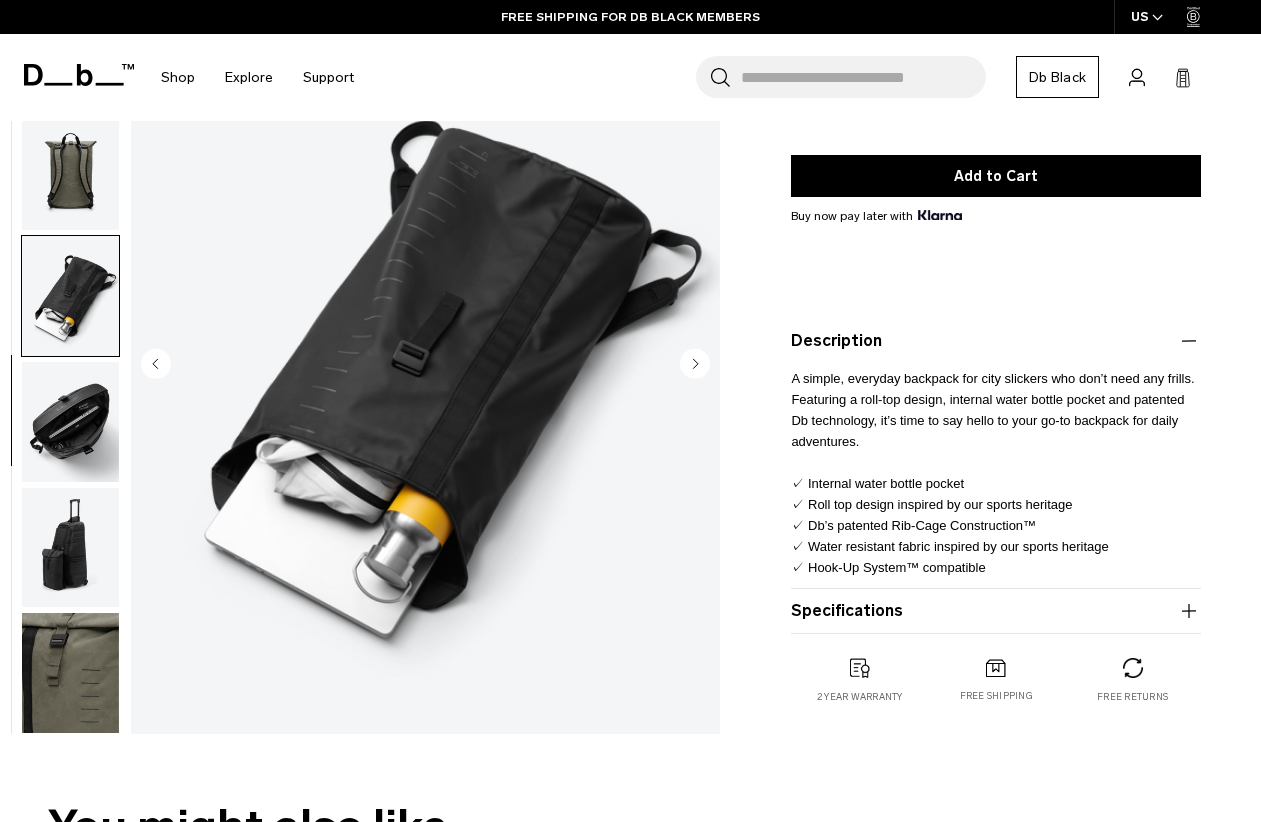 click at bounding box center (70, 422) 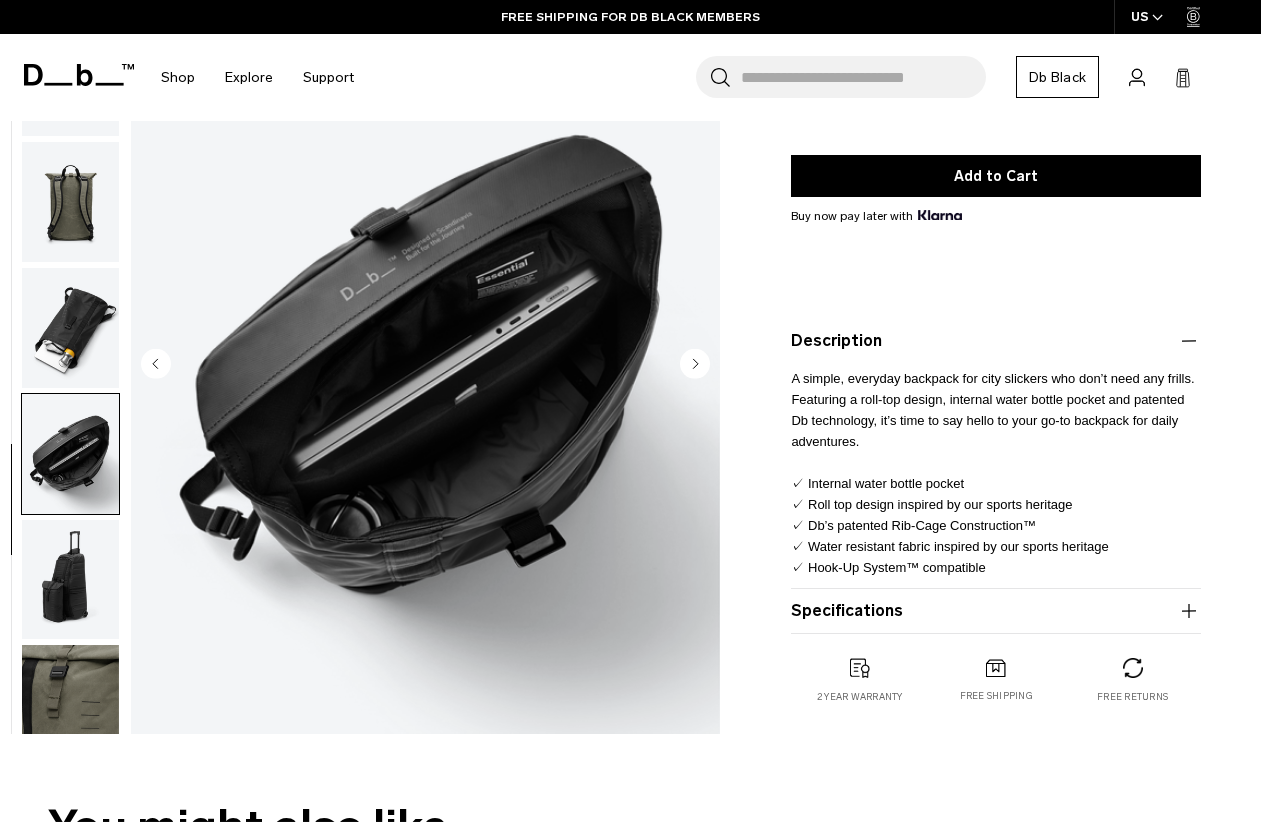scroll, scrollTop: 0, scrollLeft: 0, axis: both 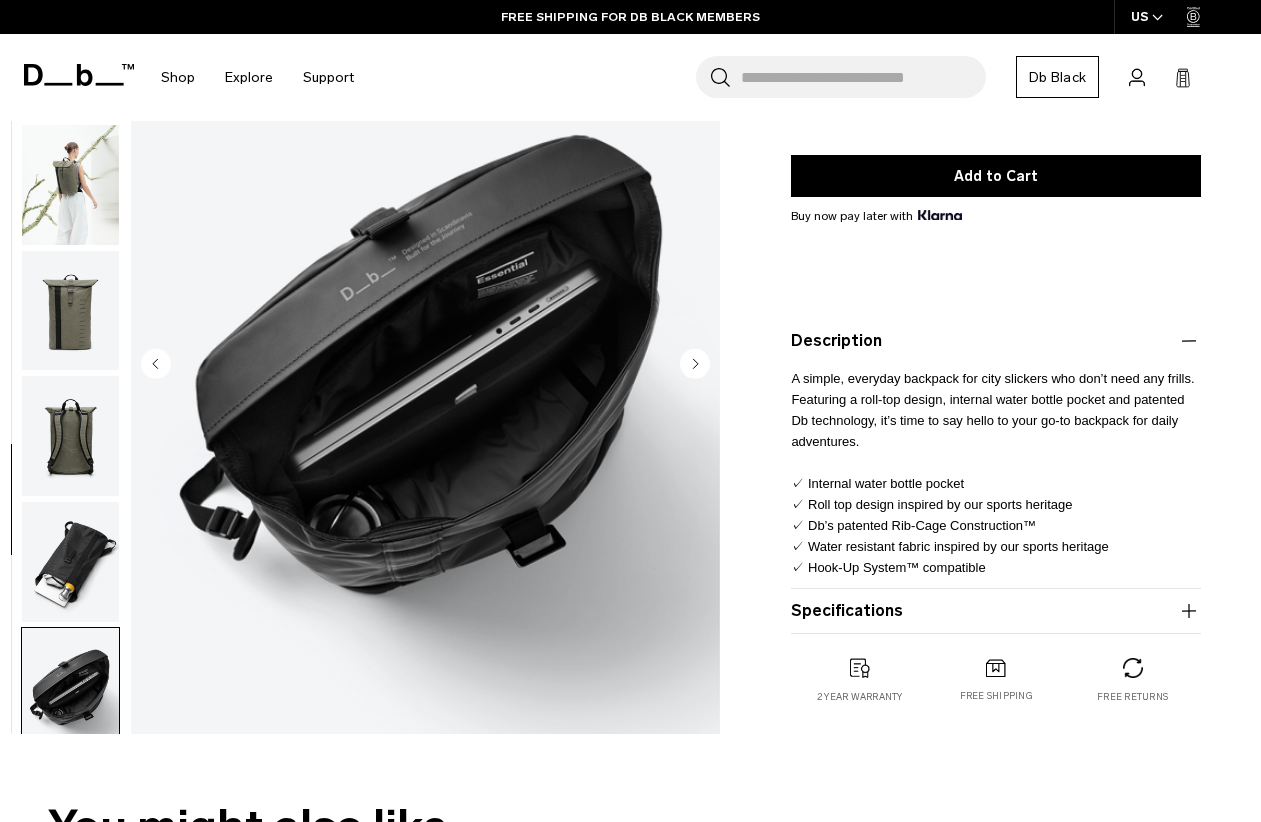 click at bounding box center (70, 436) 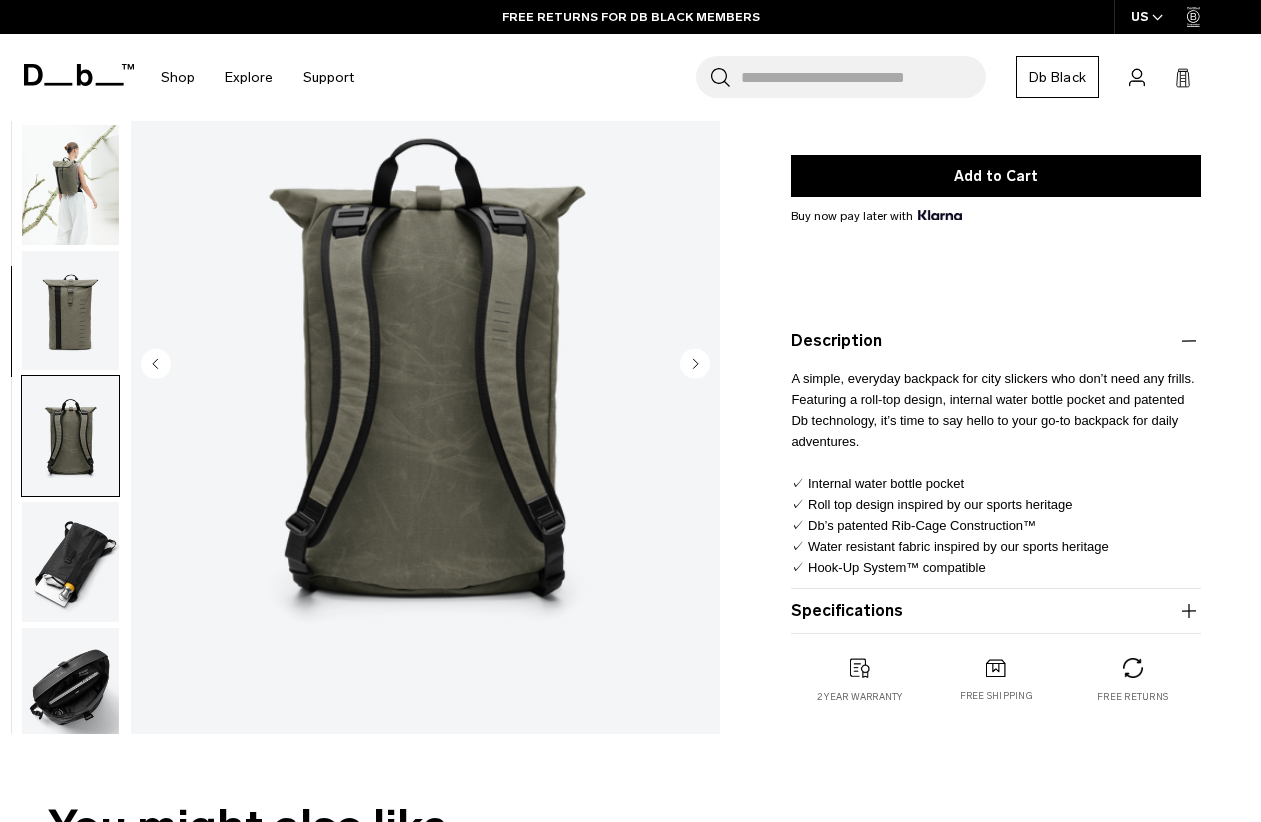 scroll, scrollTop: 0, scrollLeft: 0, axis: both 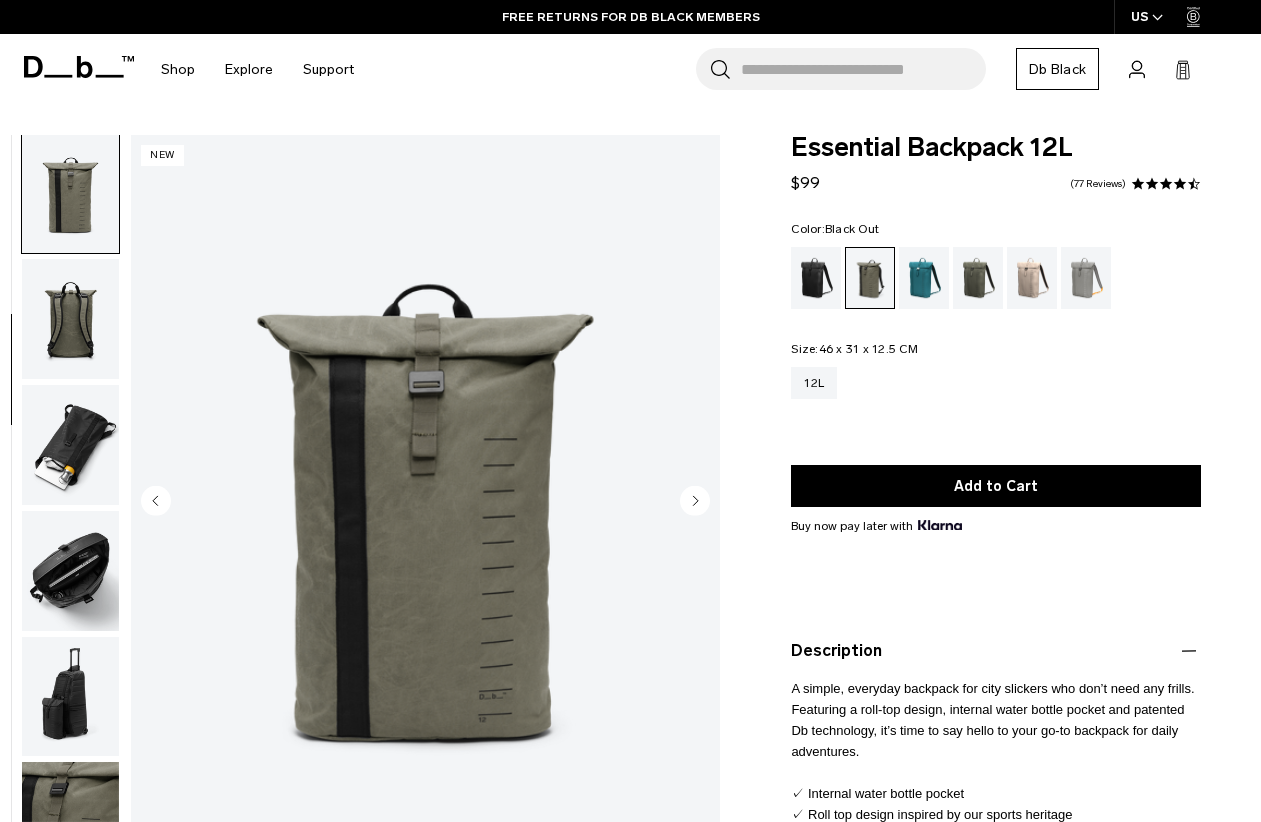 click at bounding box center (816, 278) 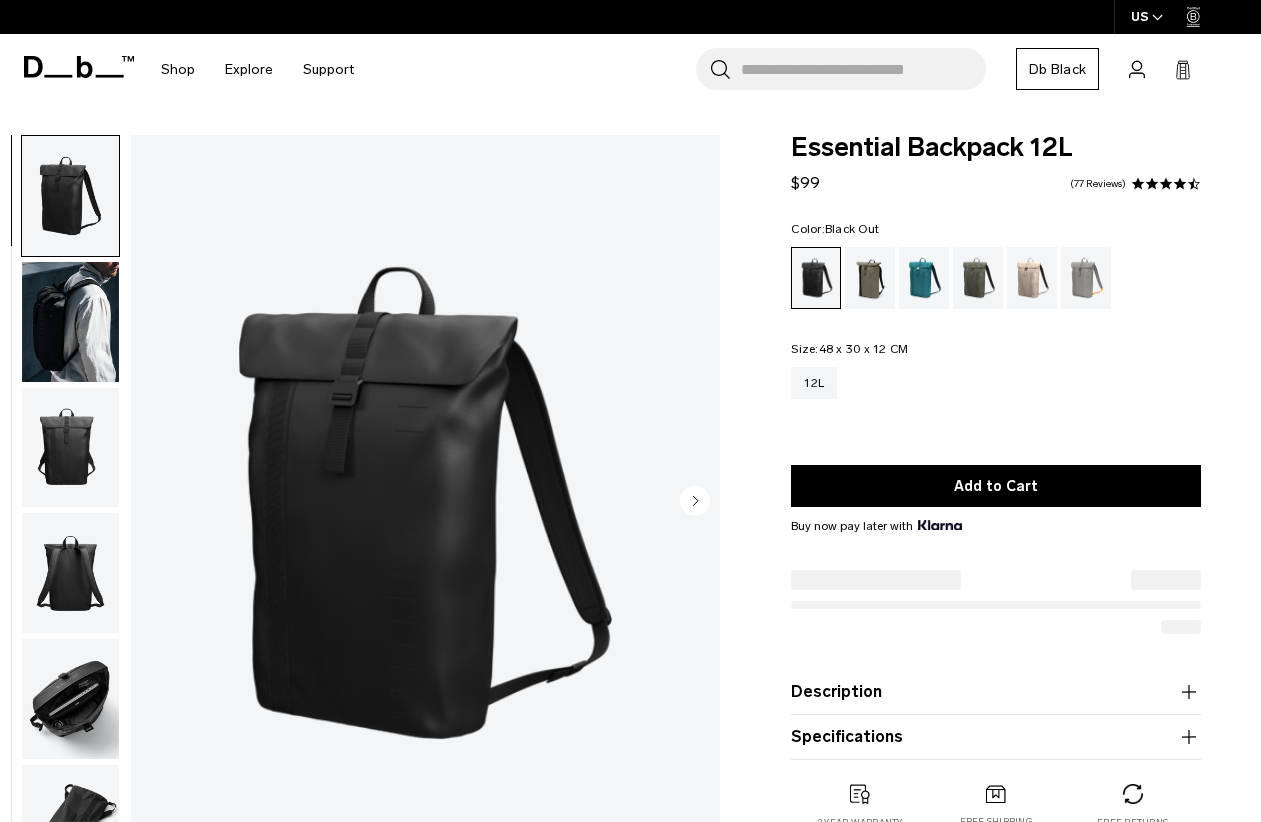scroll, scrollTop: 0, scrollLeft: 0, axis: both 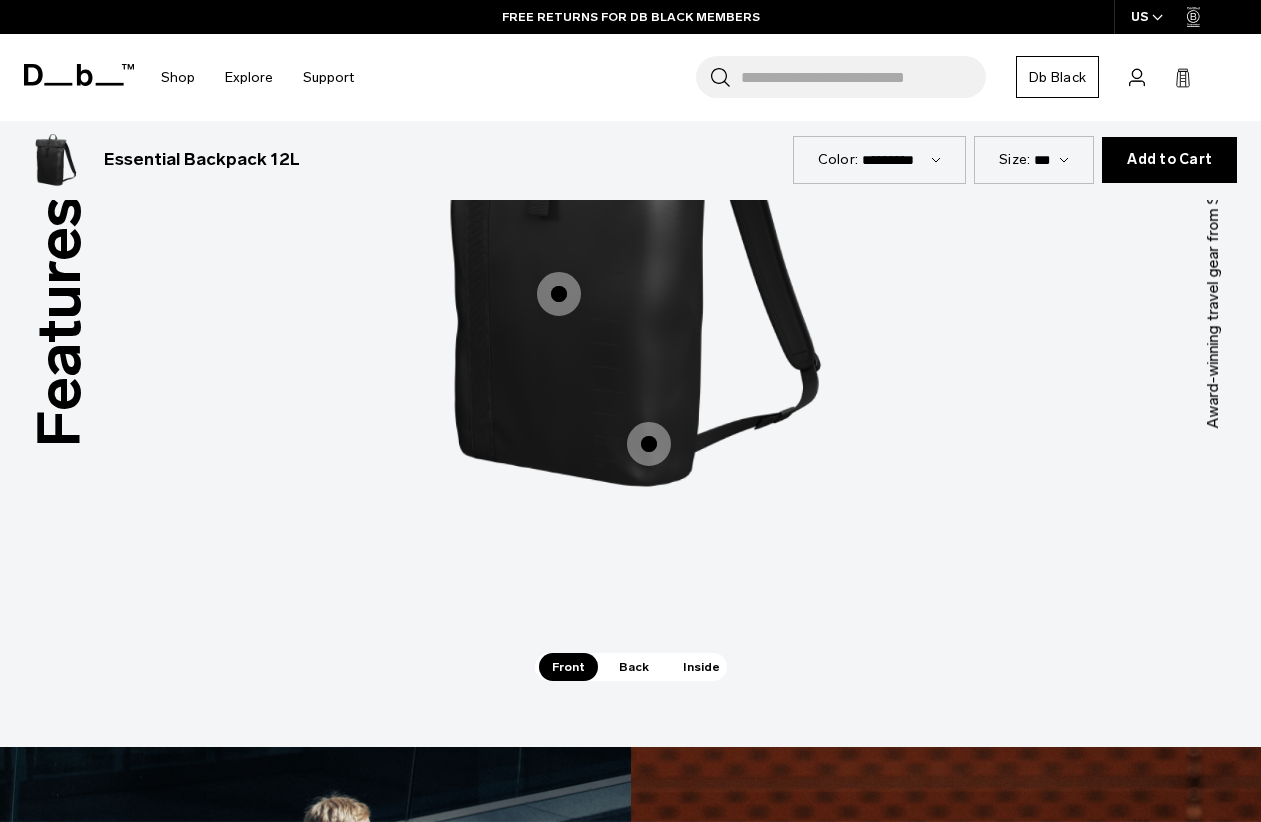 click at bounding box center (649, 444) 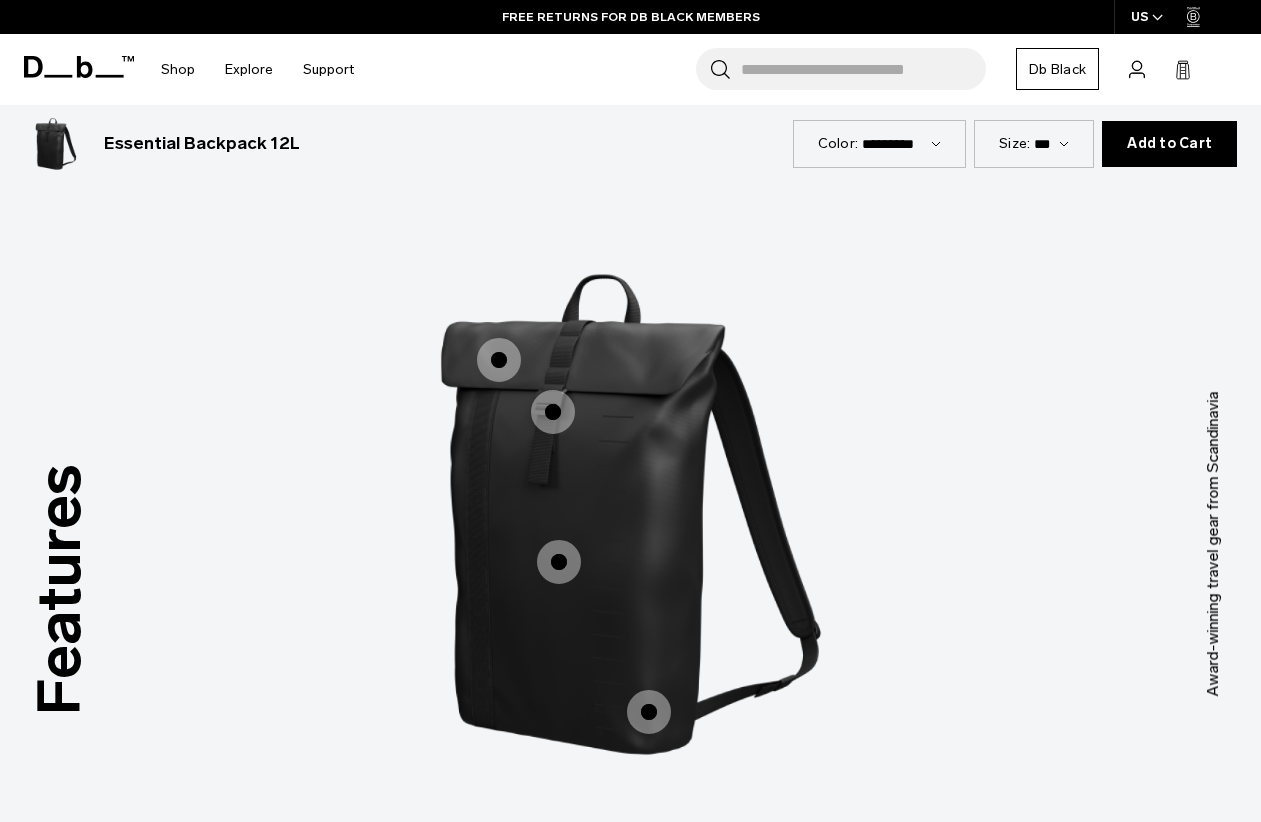 scroll, scrollTop: 2156, scrollLeft: 0, axis: vertical 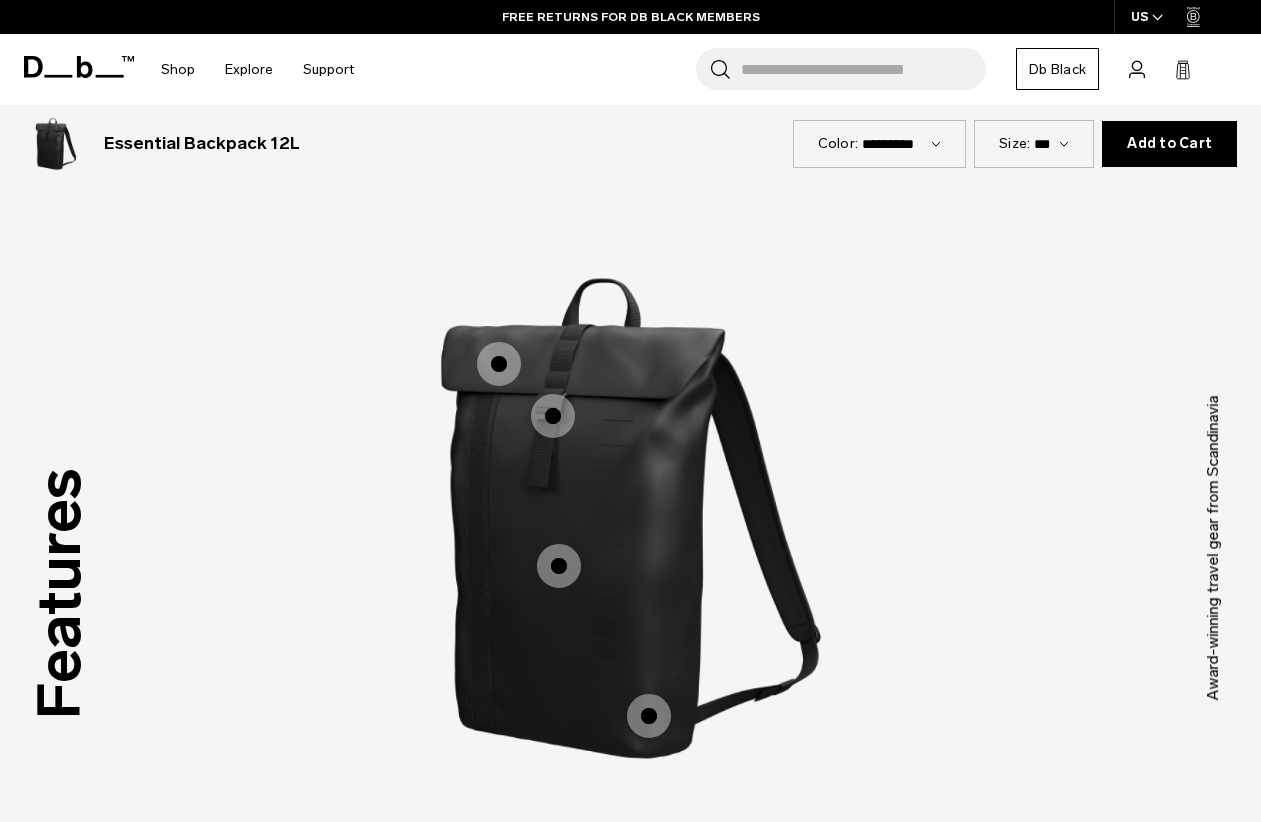 click at bounding box center [499, 364] 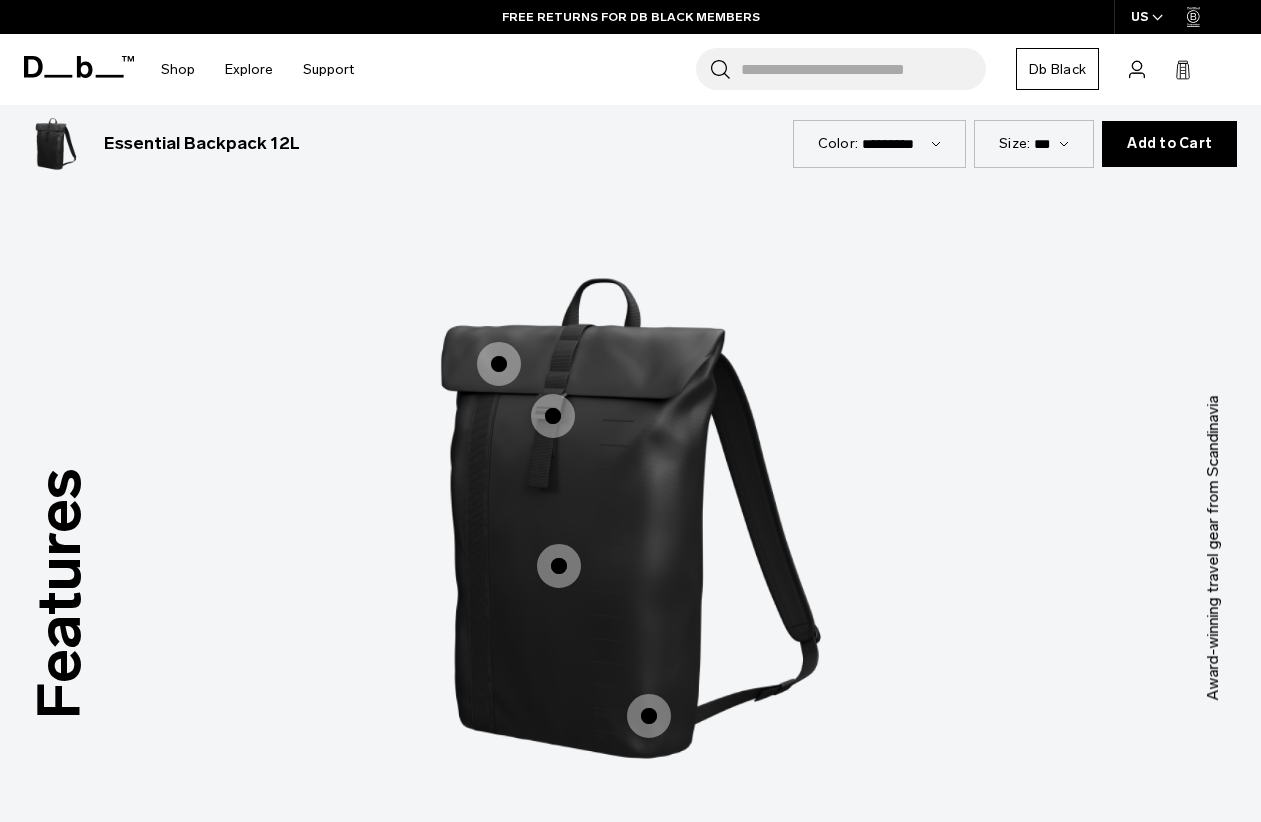 click at bounding box center [499, 364] 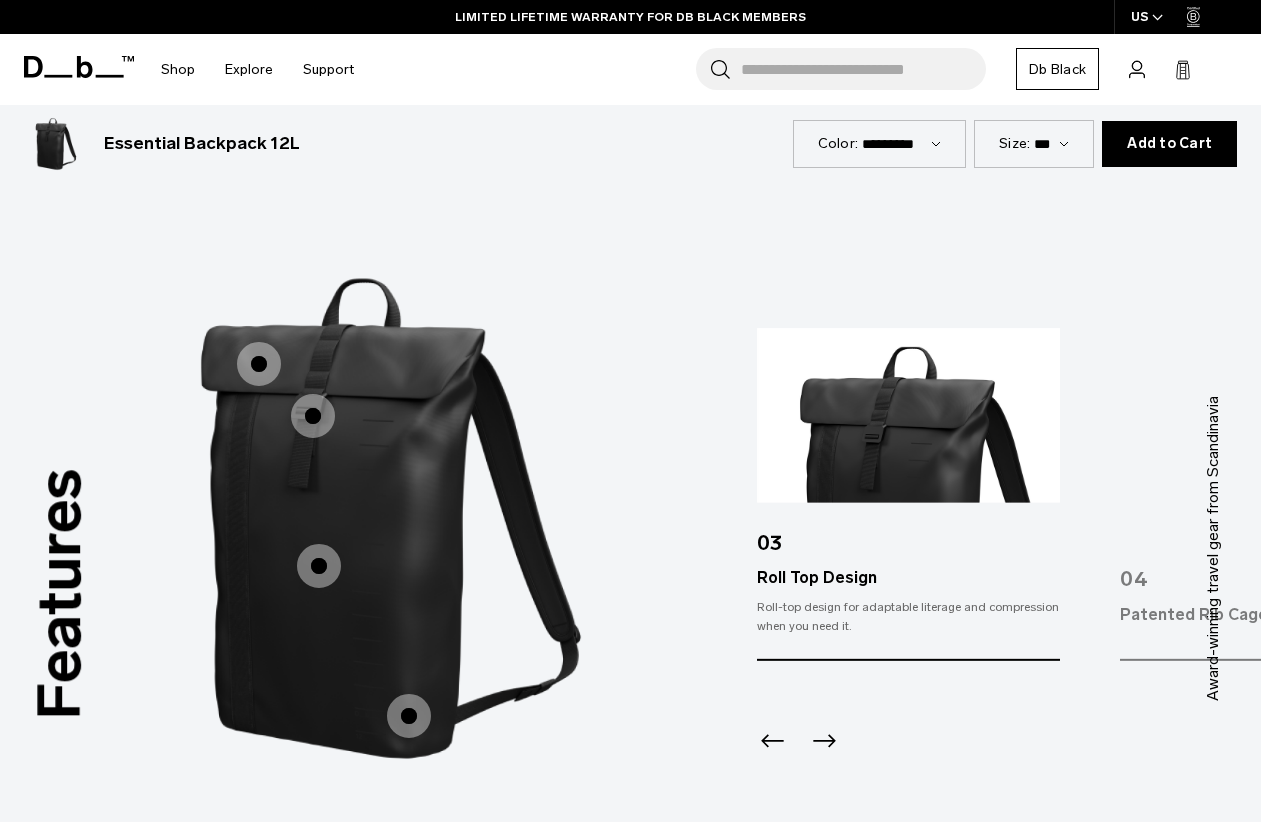 click 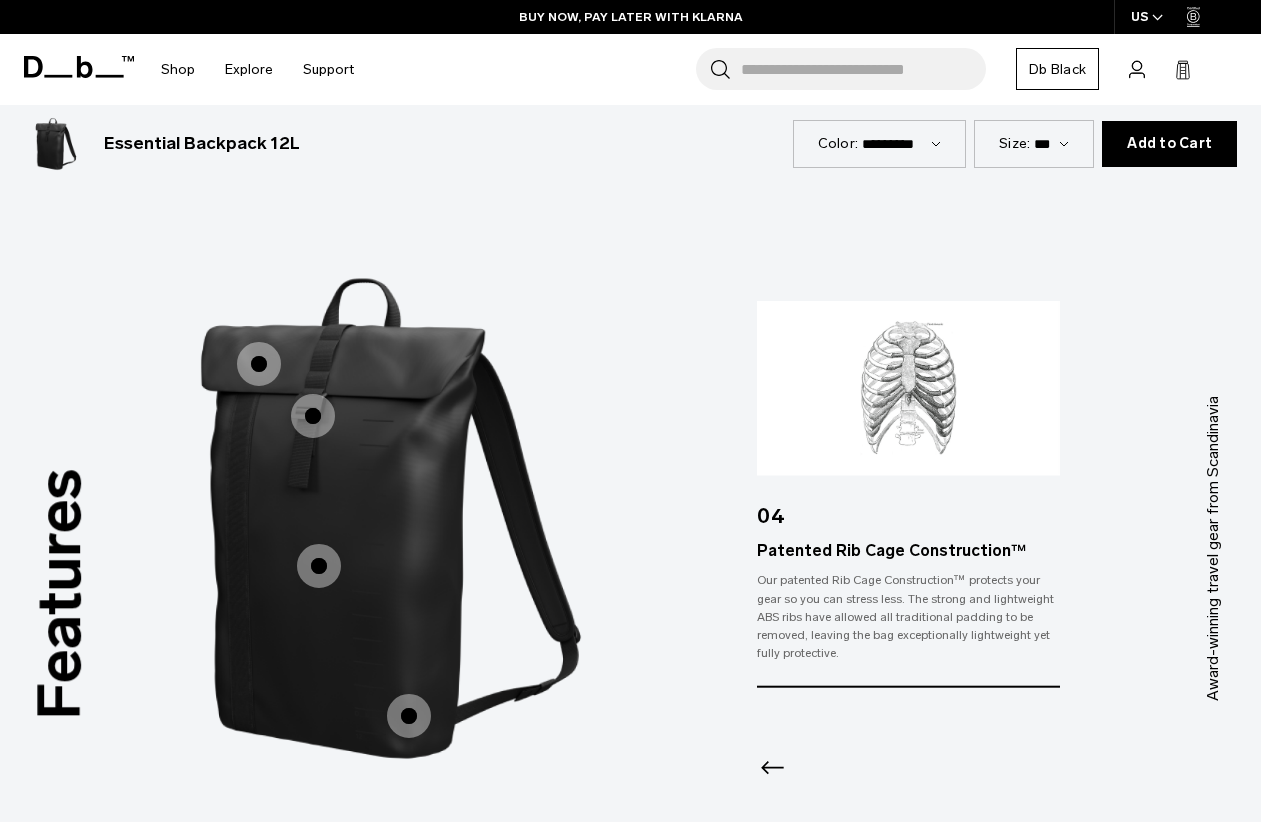 click 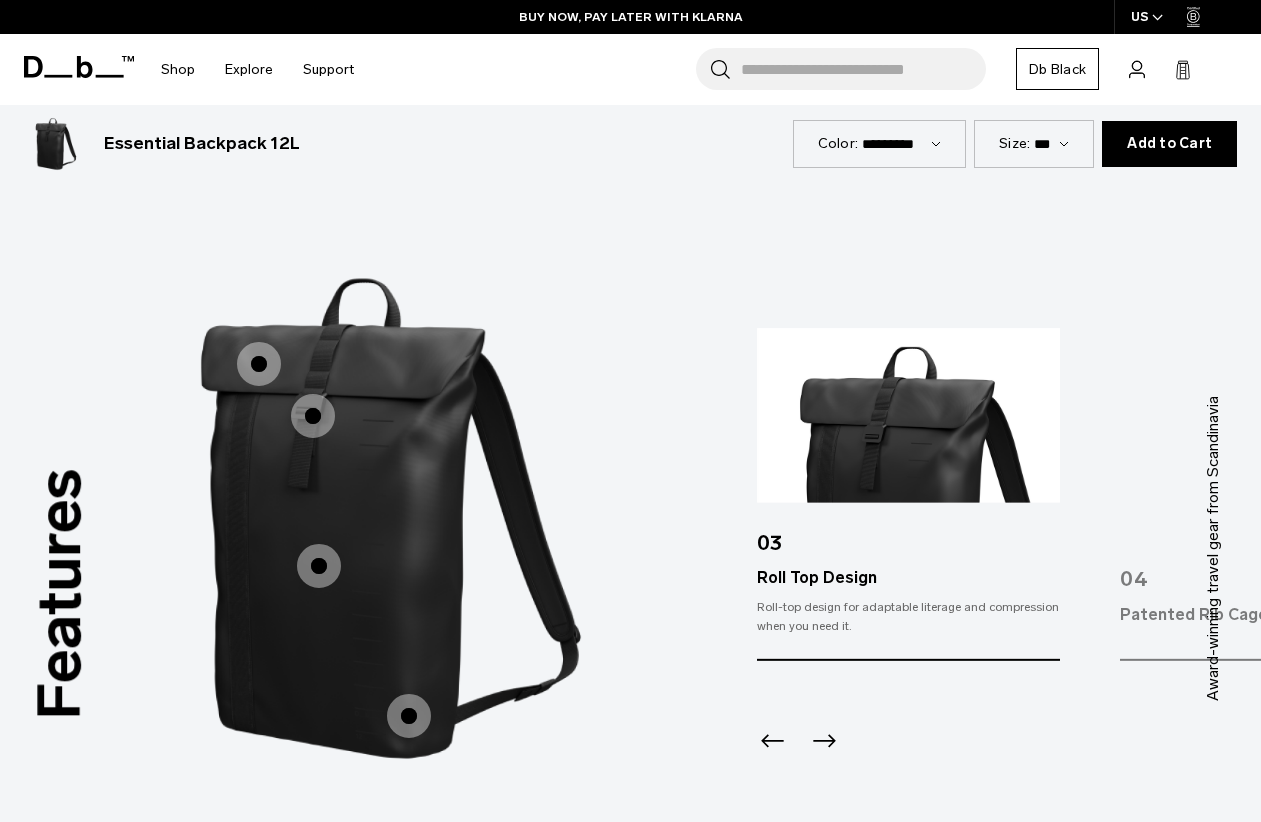 click 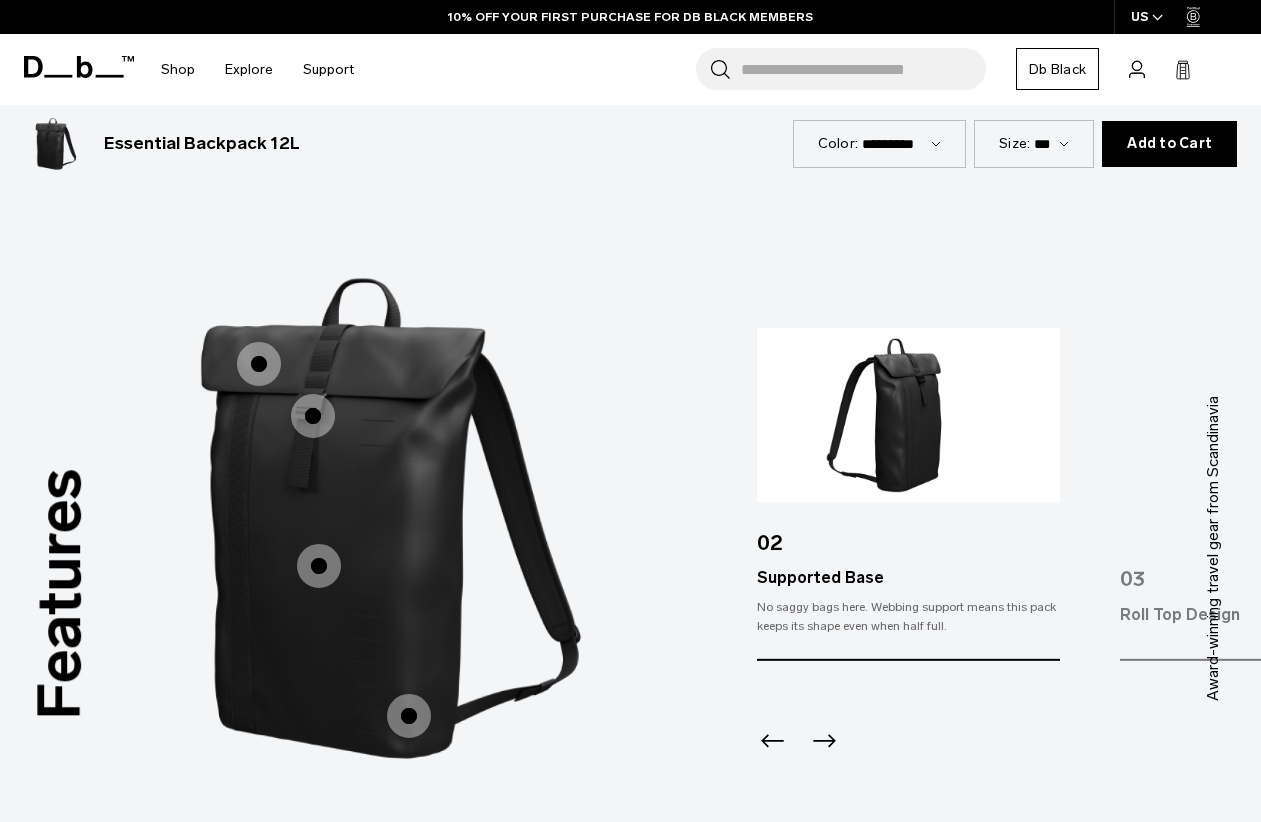 click 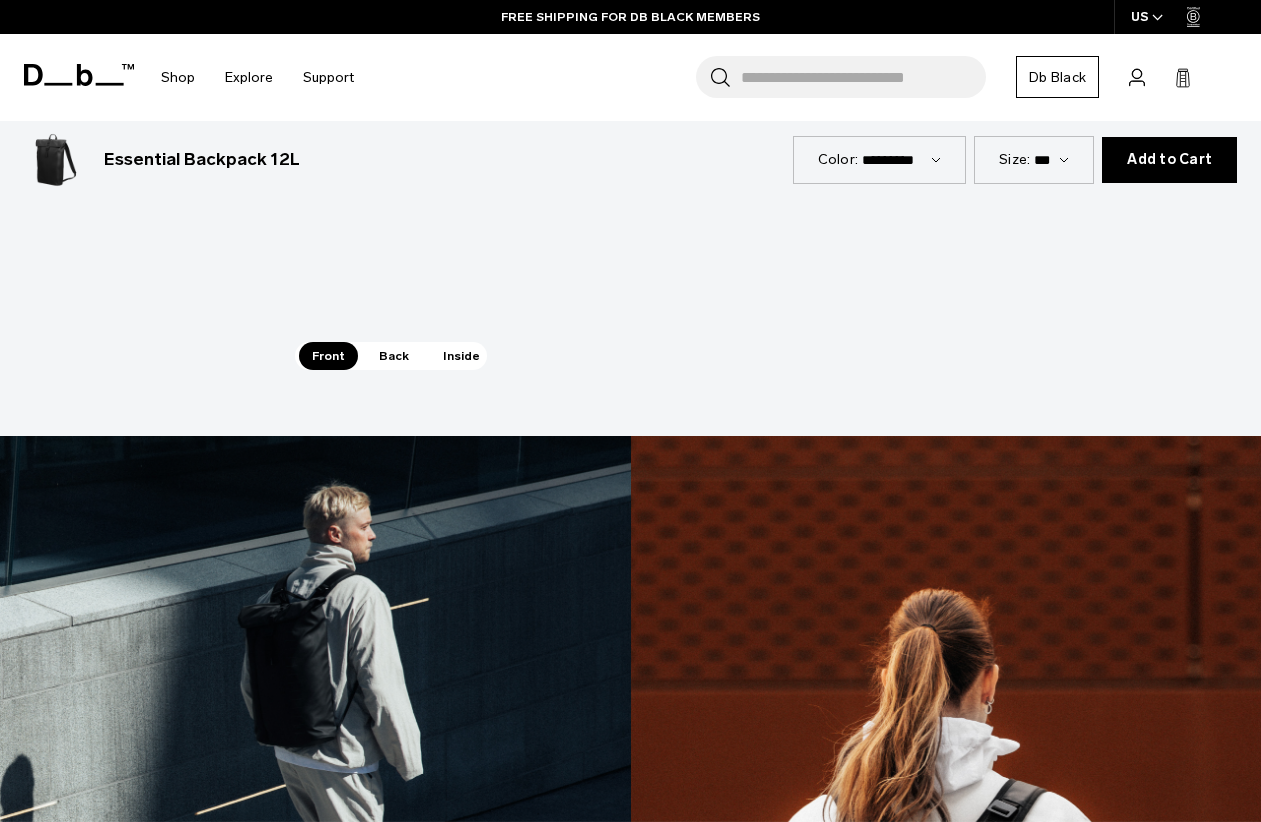 scroll, scrollTop: 2749, scrollLeft: 0, axis: vertical 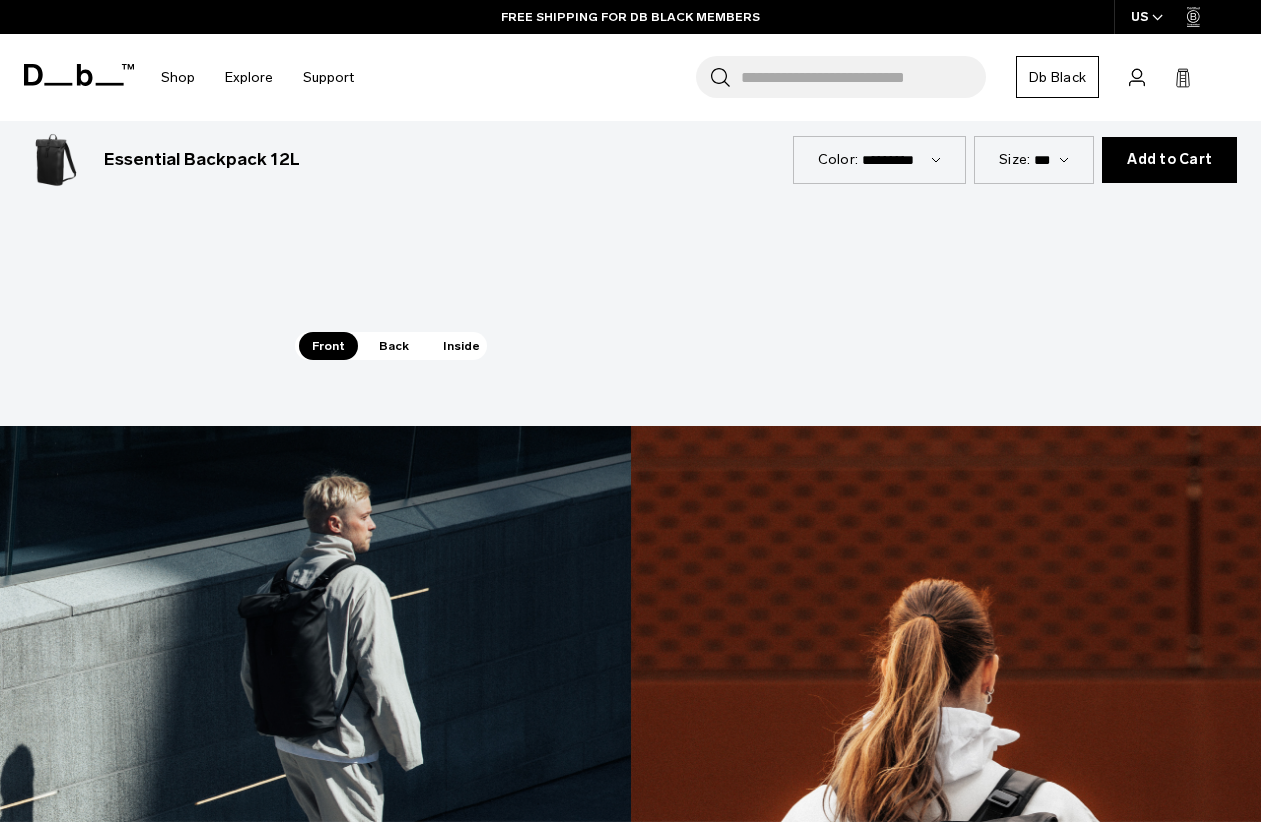 click on "Back" at bounding box center (394, 346) 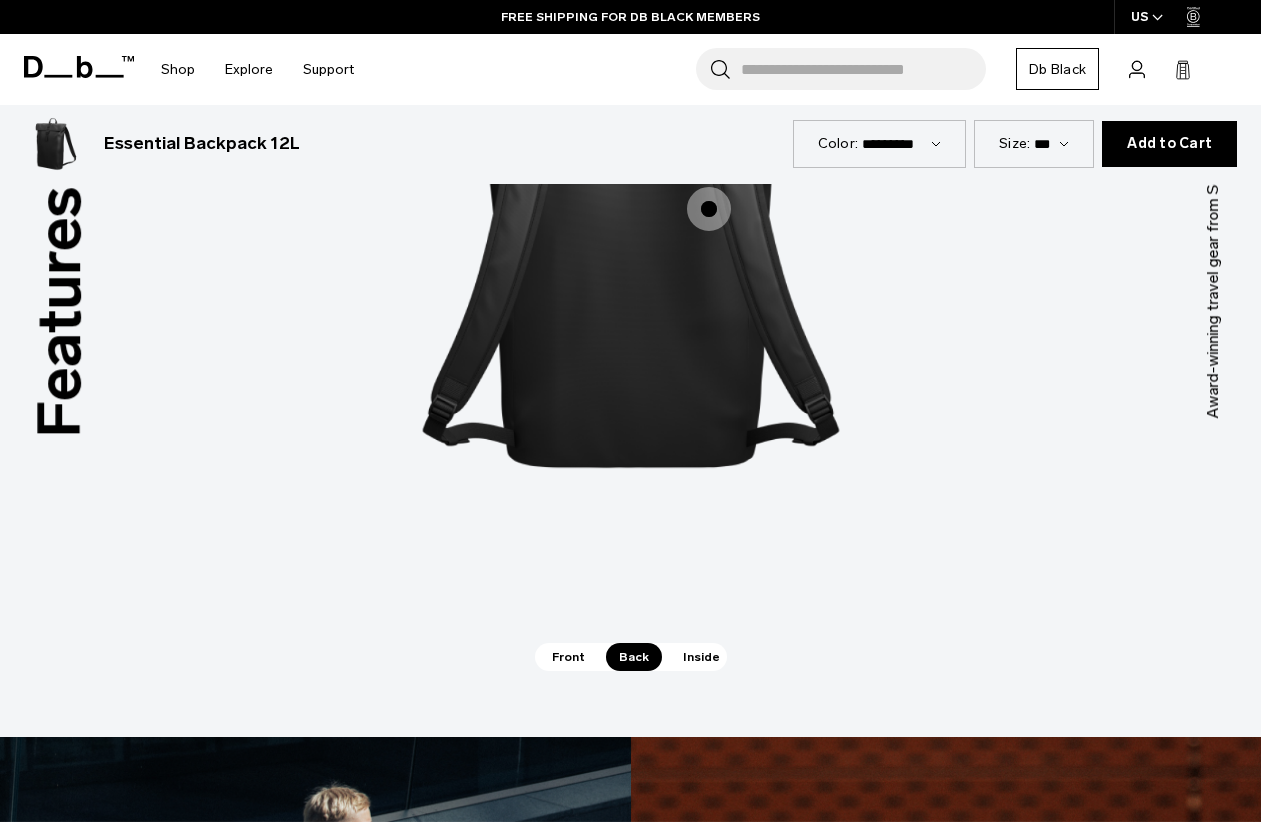 scroll, scrollTop: 2218, scrollLeft: 0, axis: vertical 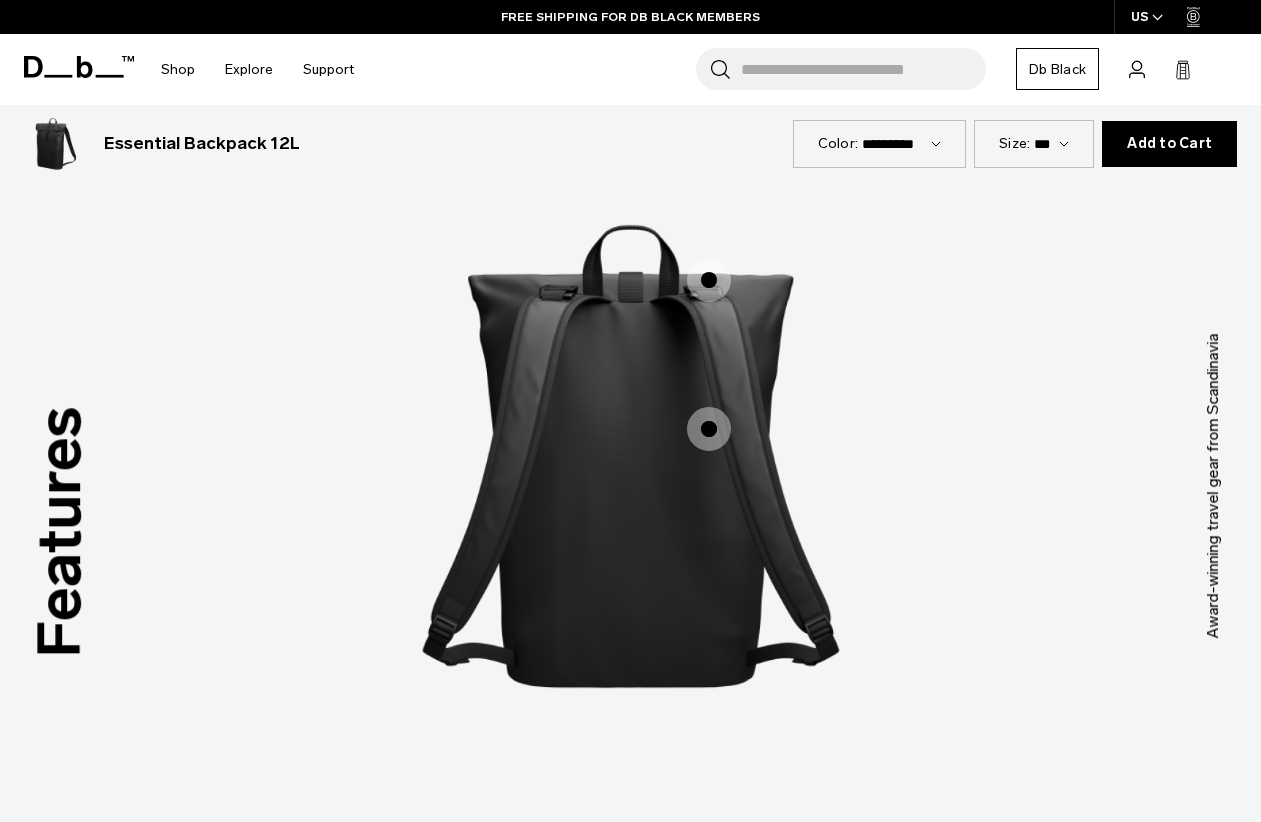 click at bounding box center (709, 429) 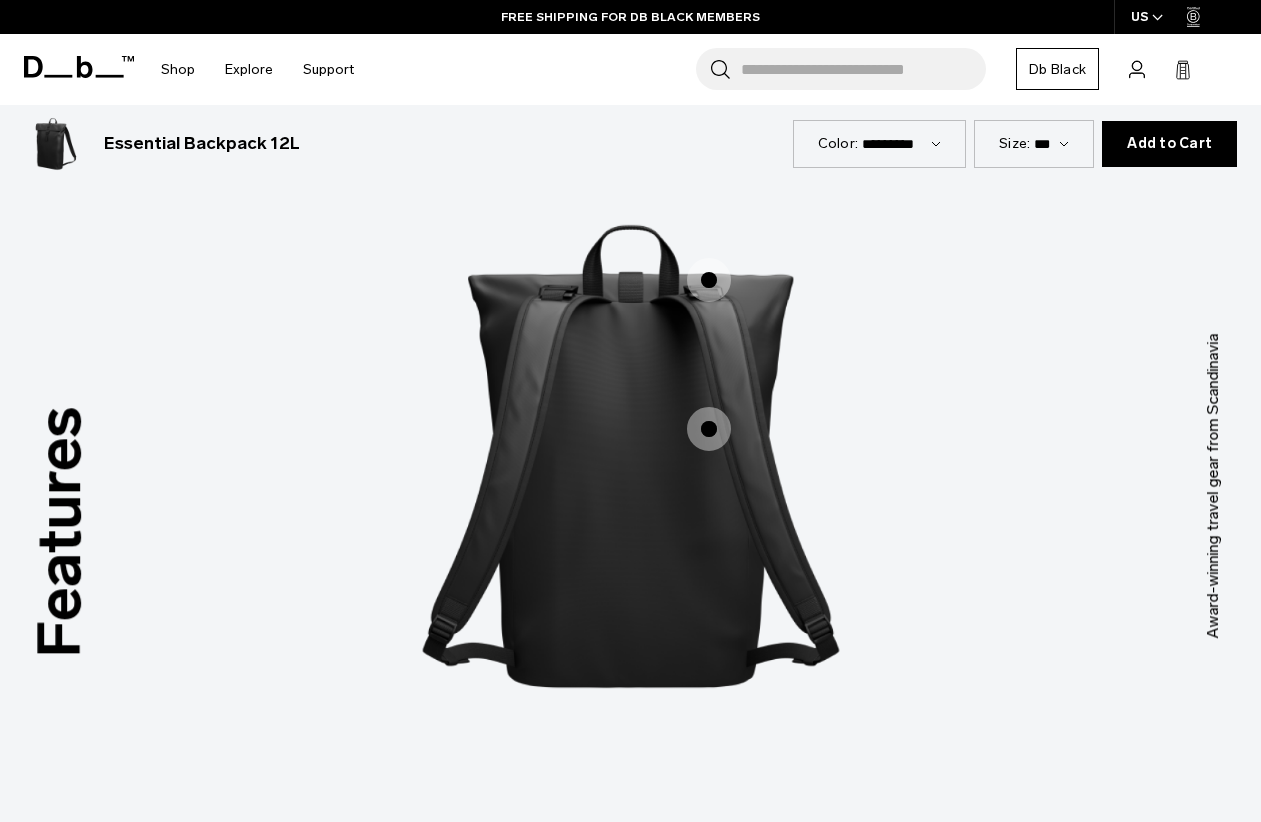click at bounding box center (709, 280) 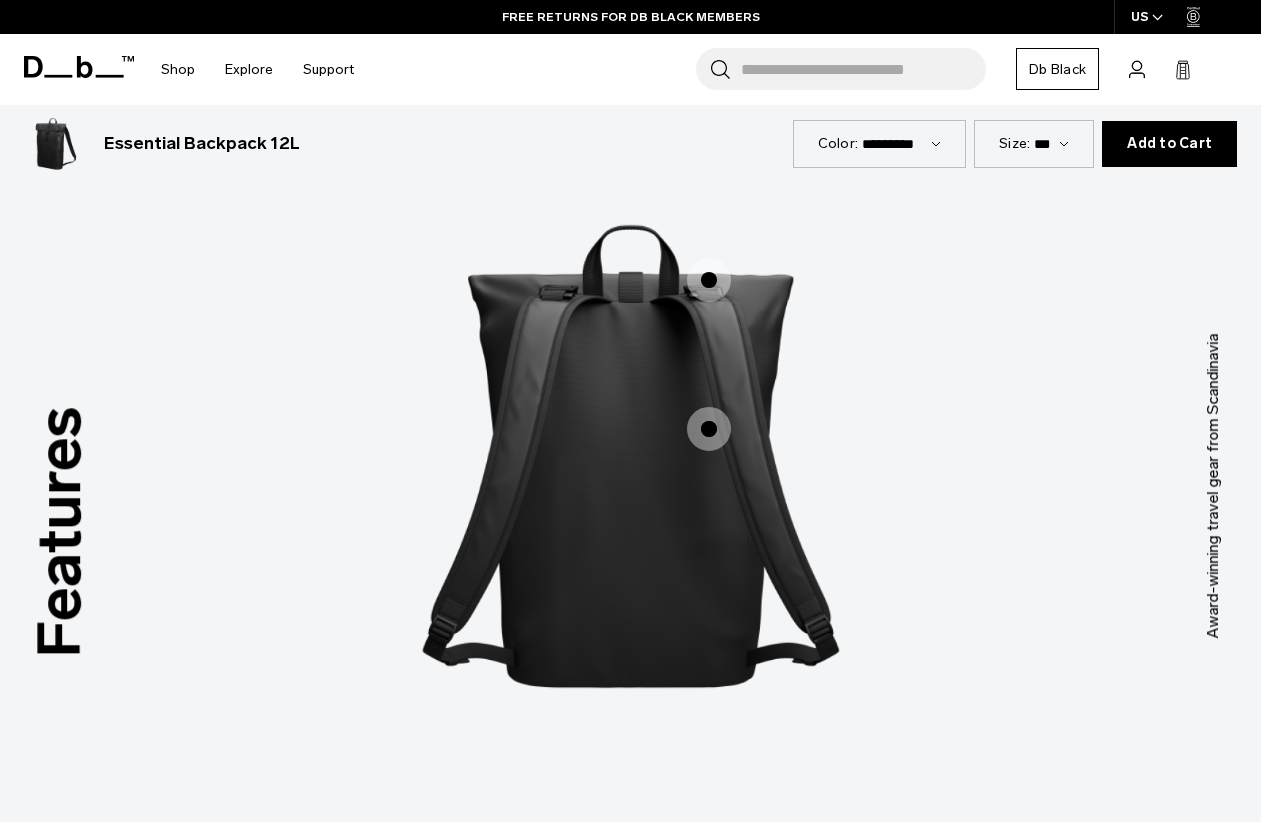 click at bounding box center [709, 280] 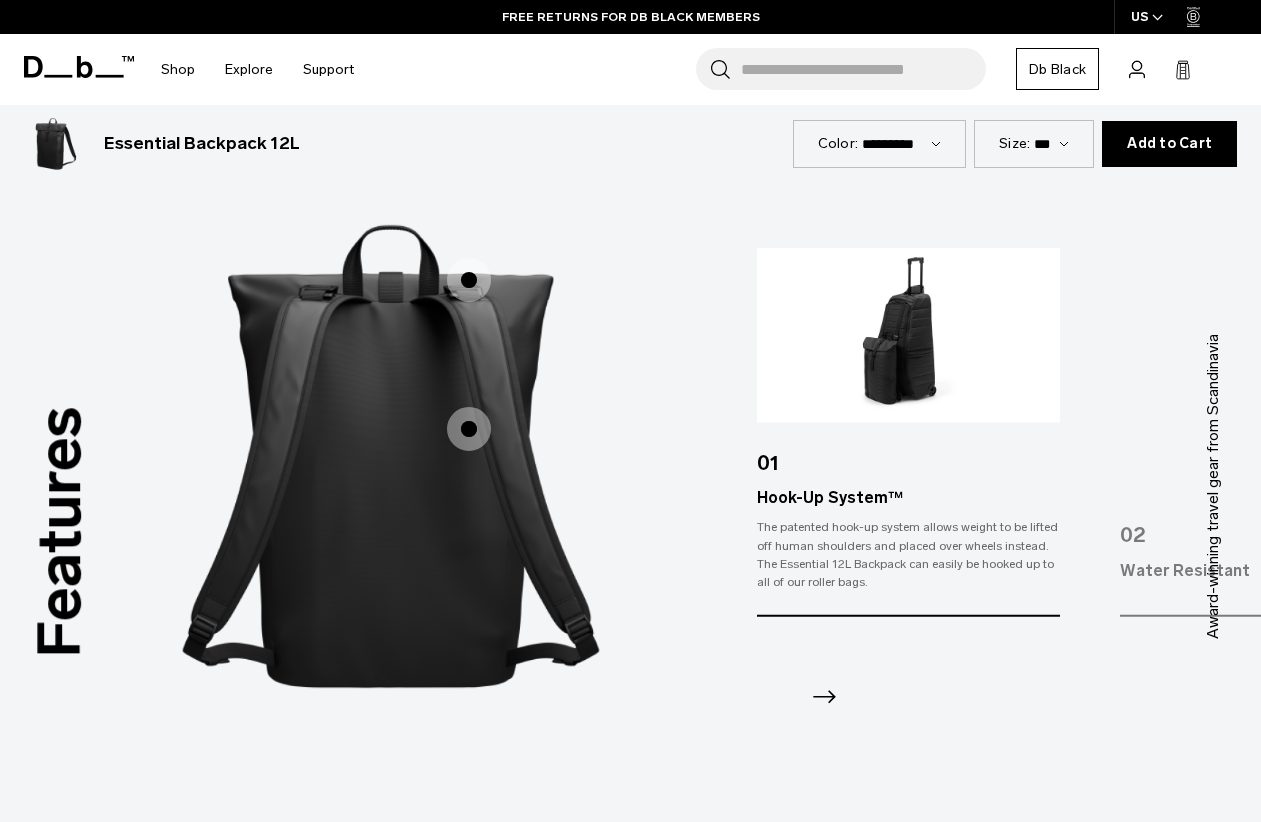 click 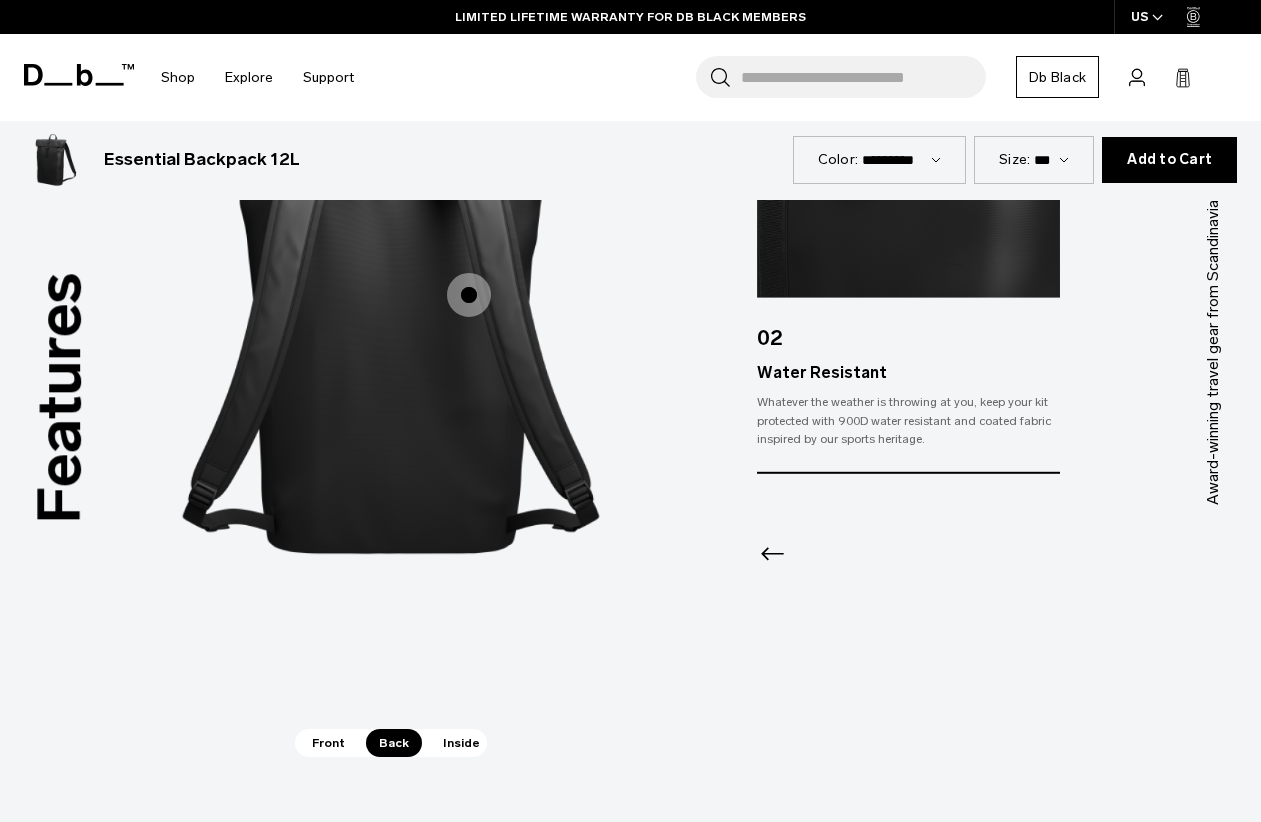 scroll, scrollTop: 2357, scrollLeft: 0, axis: vertical 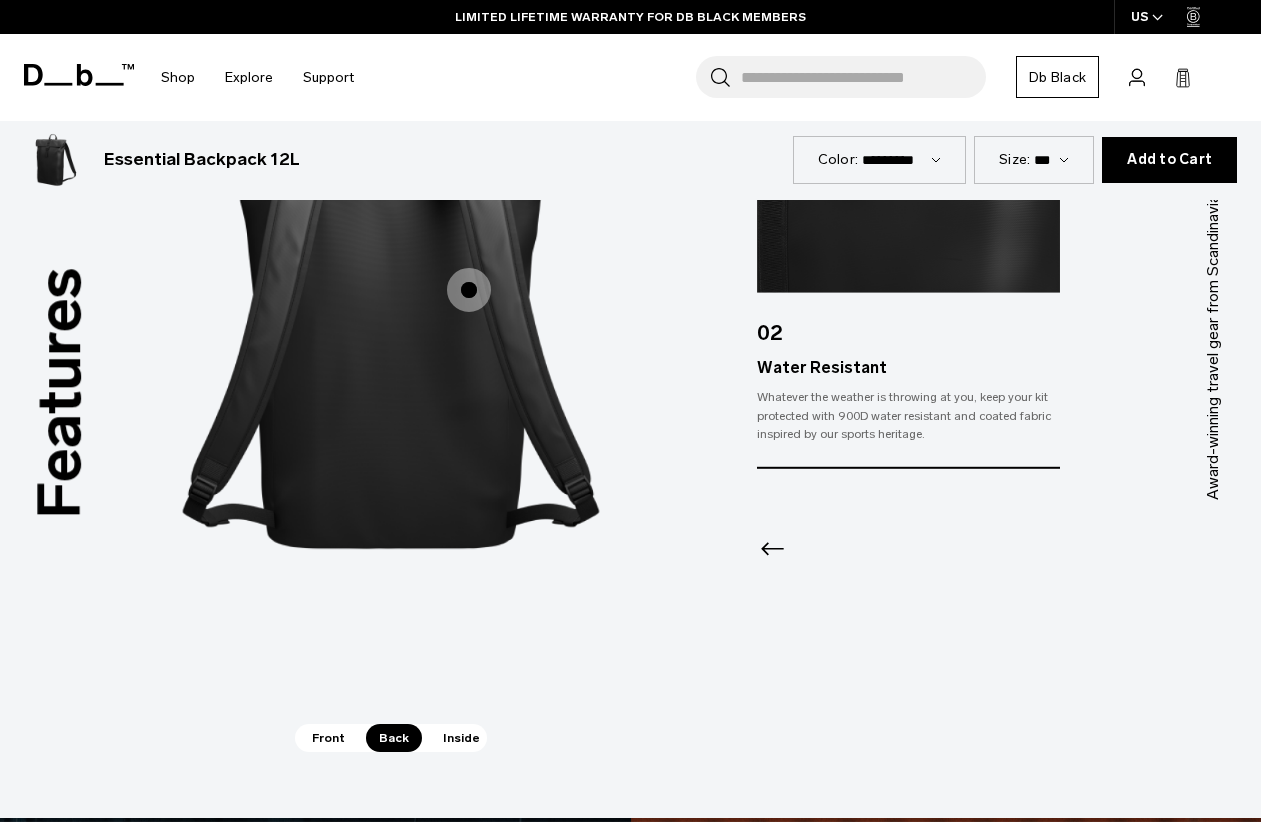 click on "Inside" at bounding box center [461, 738] 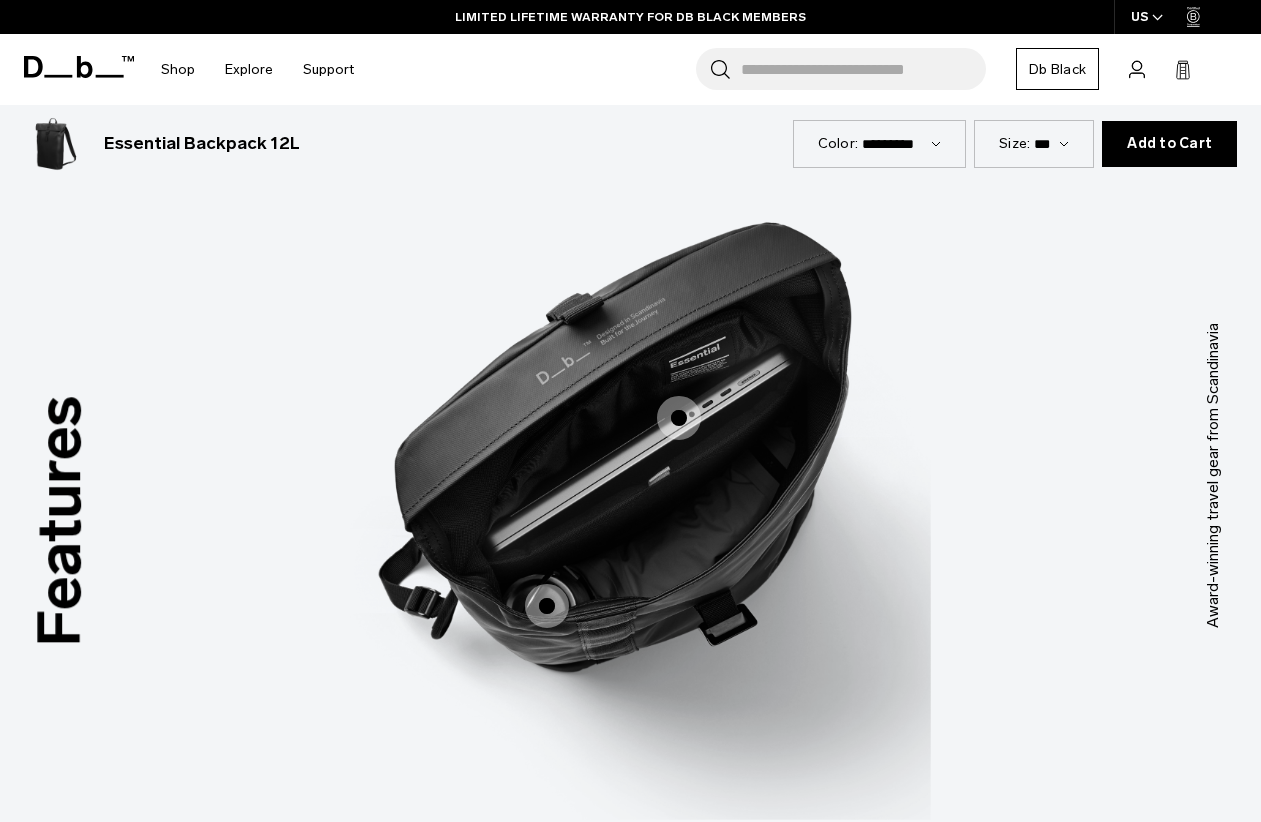 scroll, scrollTop: 2214, scrollLeft: 0, axis: vertical 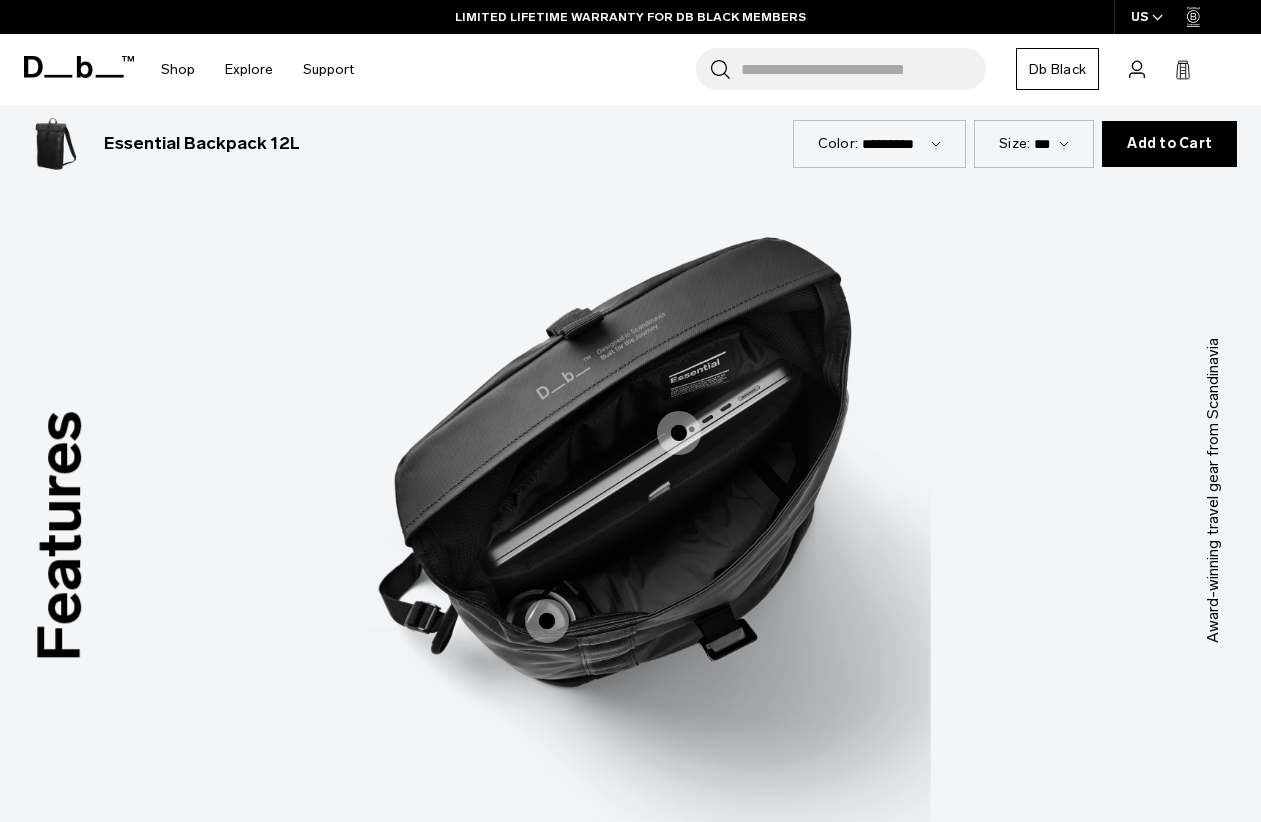 click at bounding box center [679, 433] 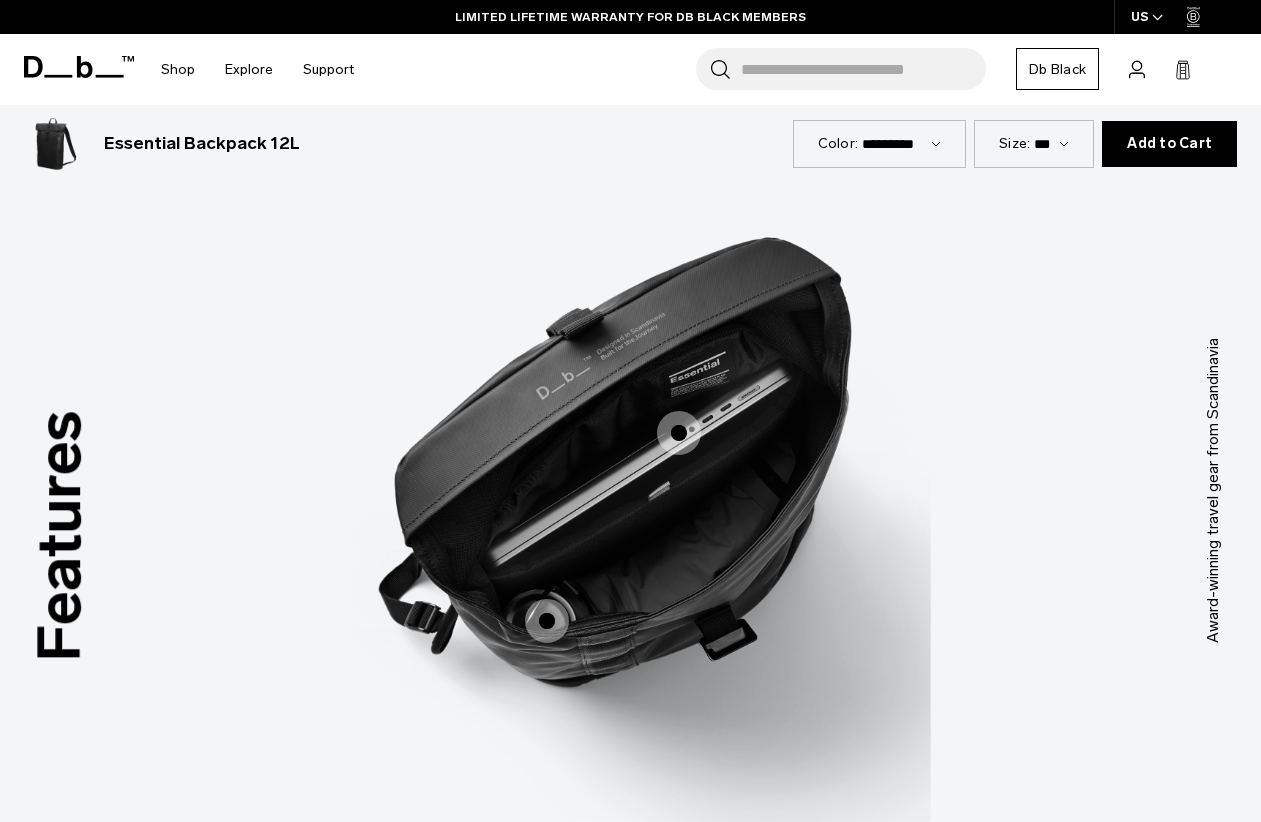 click at bounding box center (679, 433) 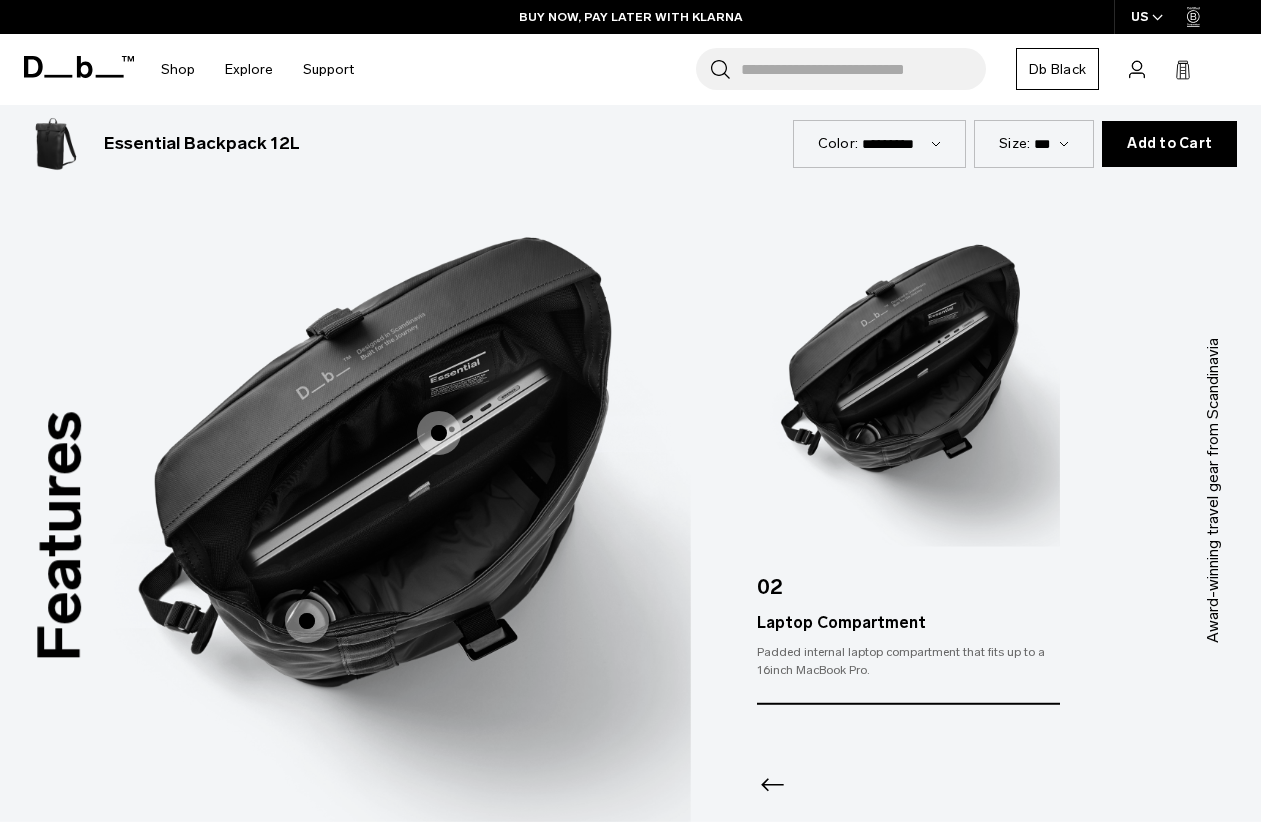click 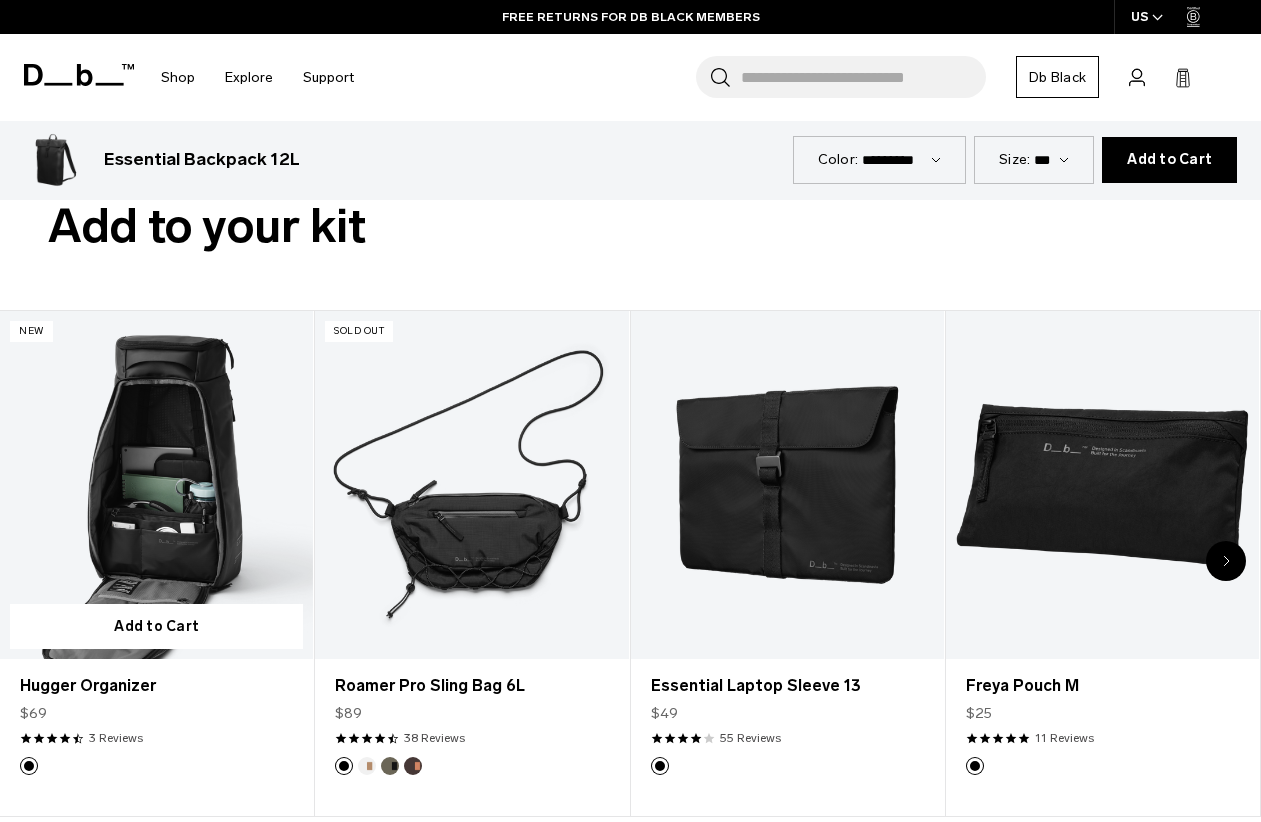 scroll, scrollTop: 4495, scrollLeft: 0, axis: vertical 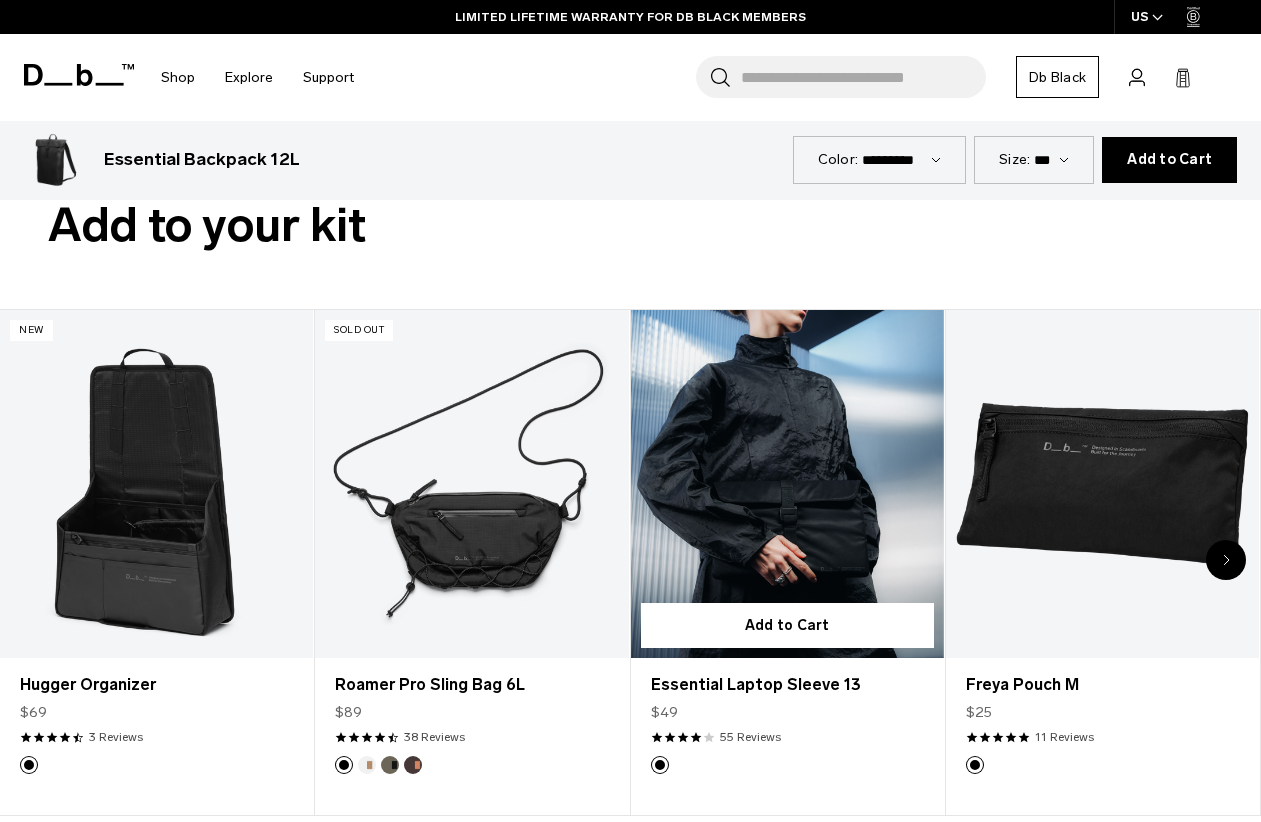 click at bounding box center (787, 484) 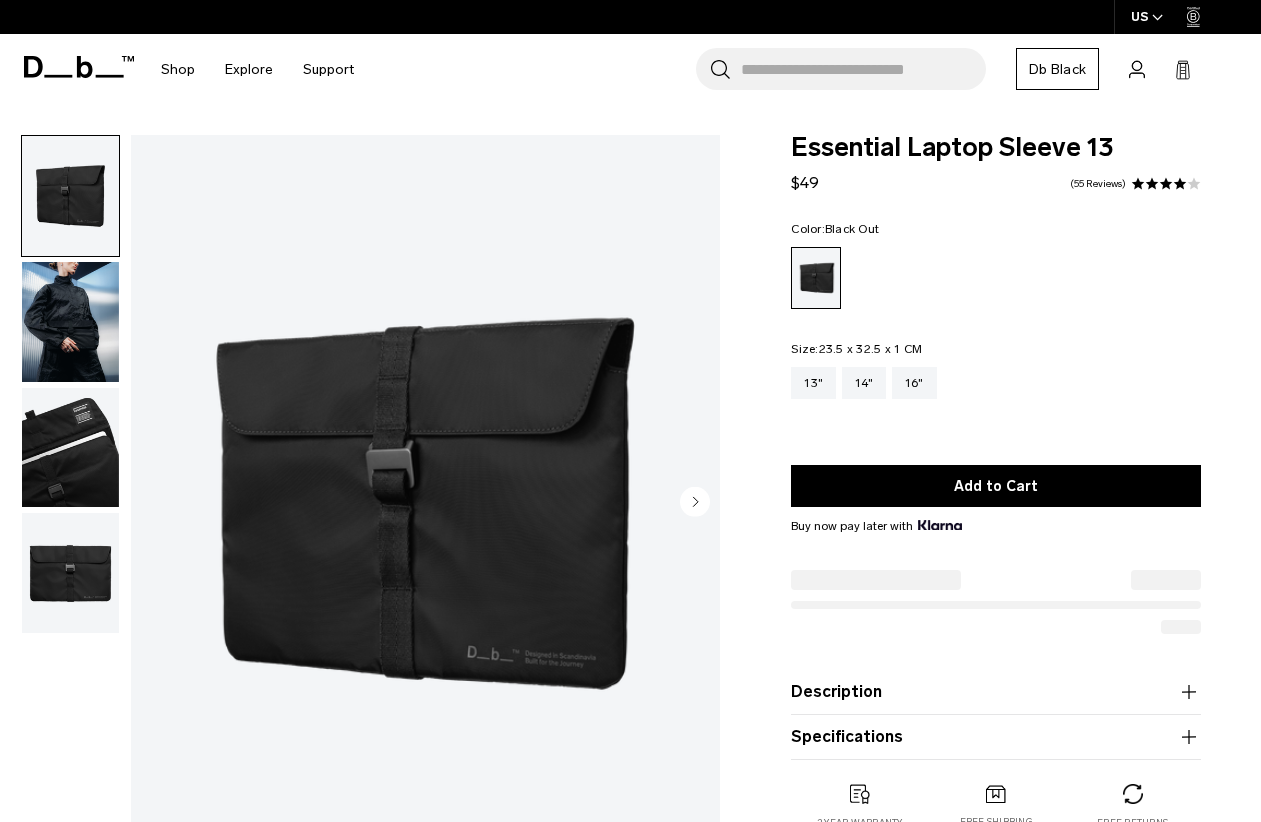 scroll, scrollTop: 0, scrollLeft: 0, axis: both 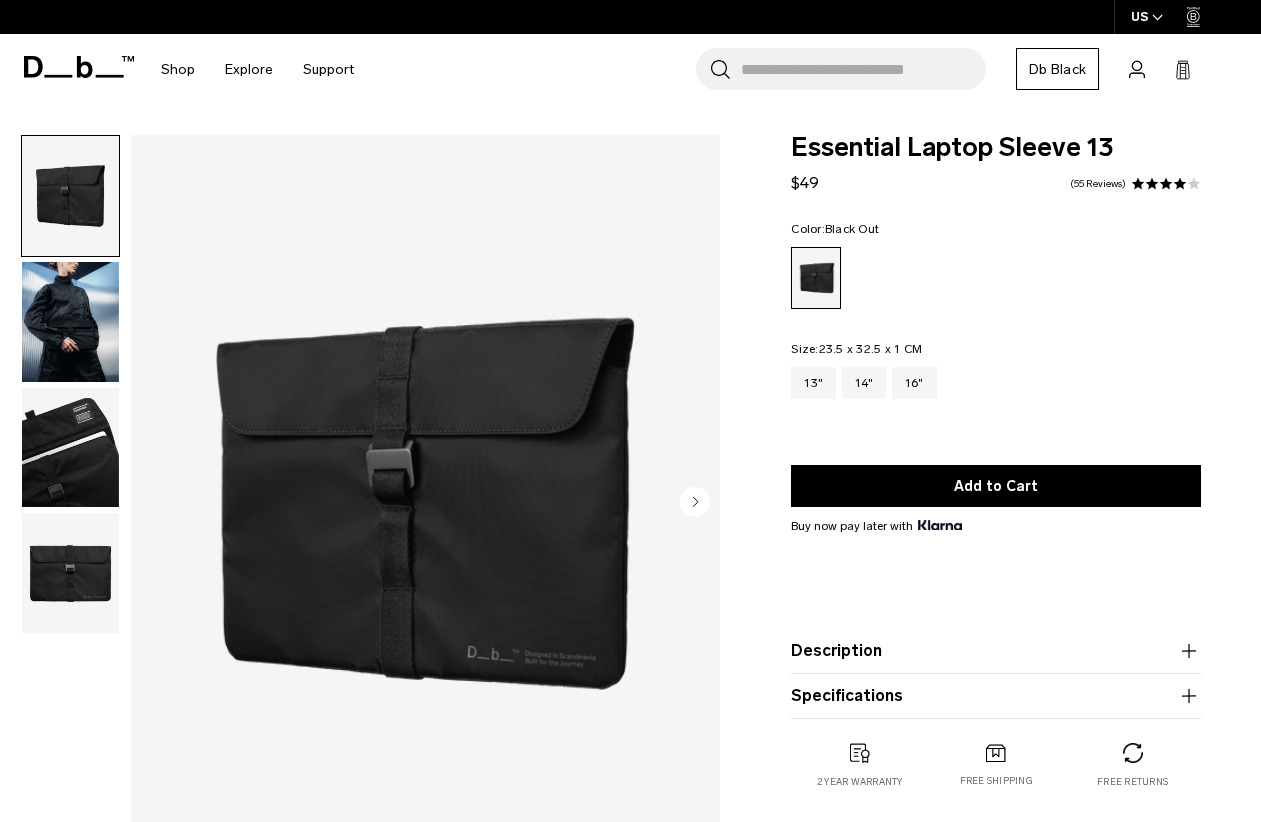 click 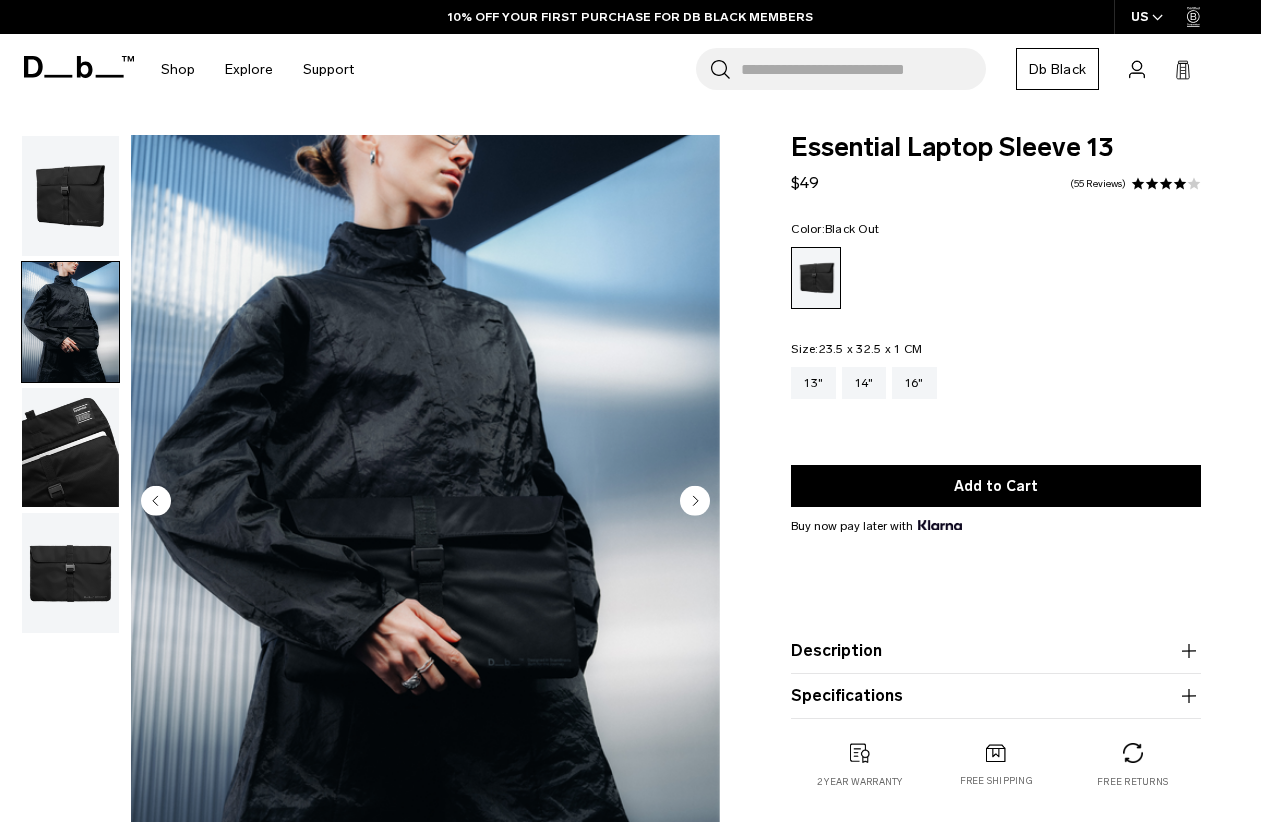 click 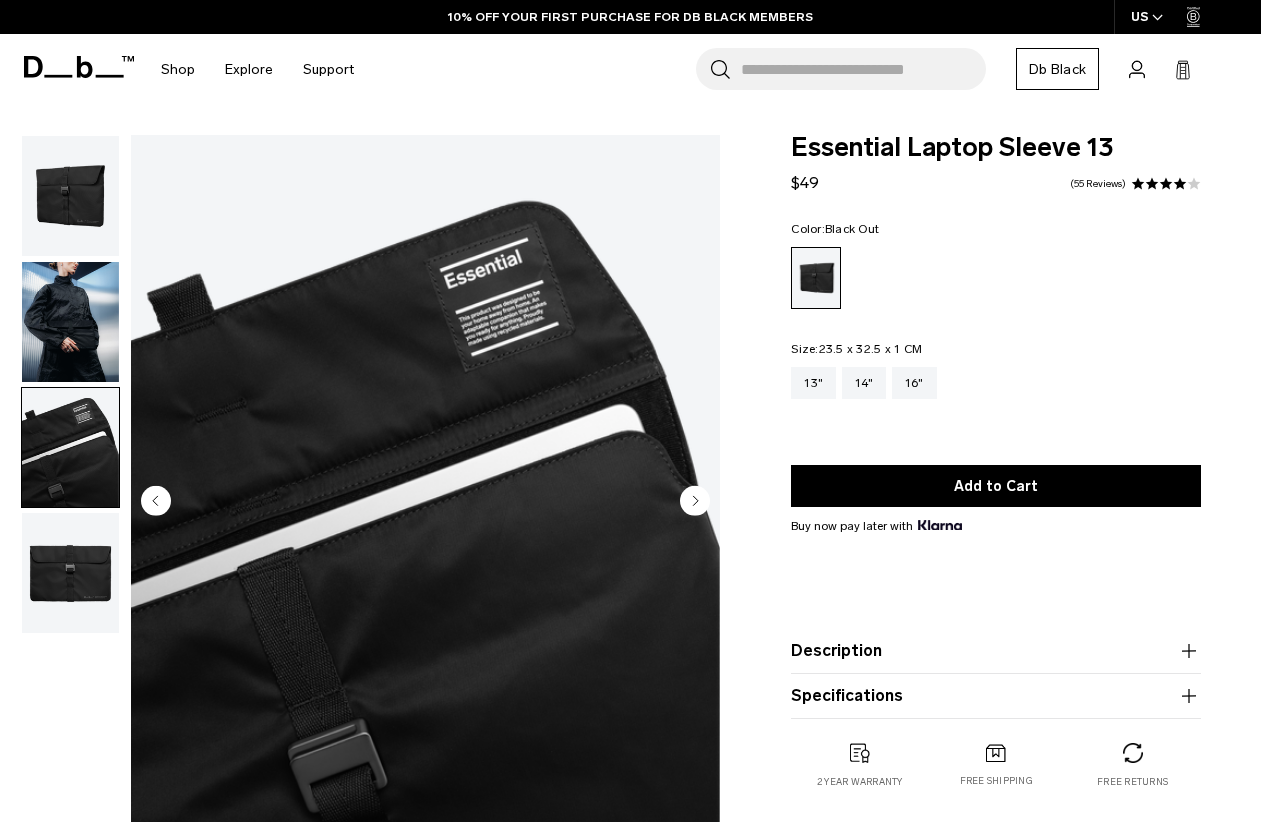 click 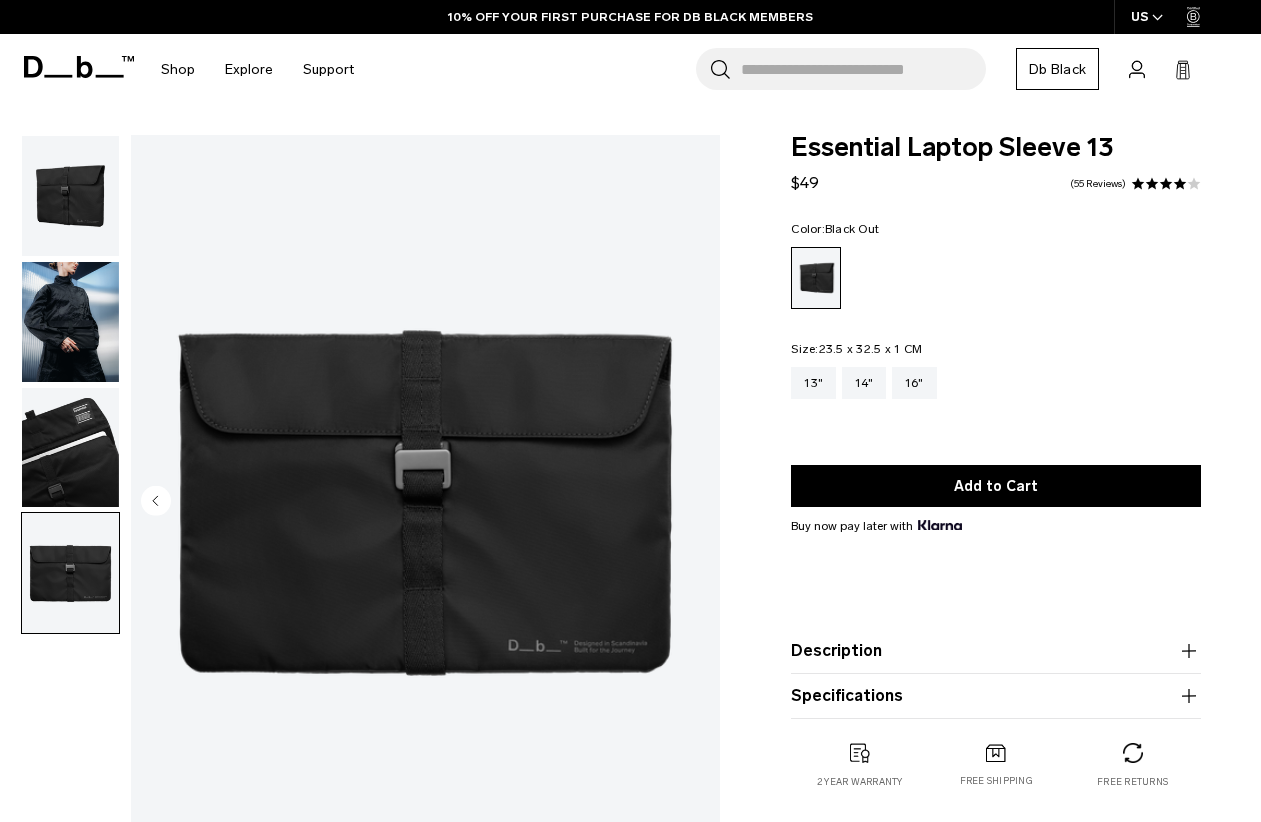 click at bounding box center (425, 503) 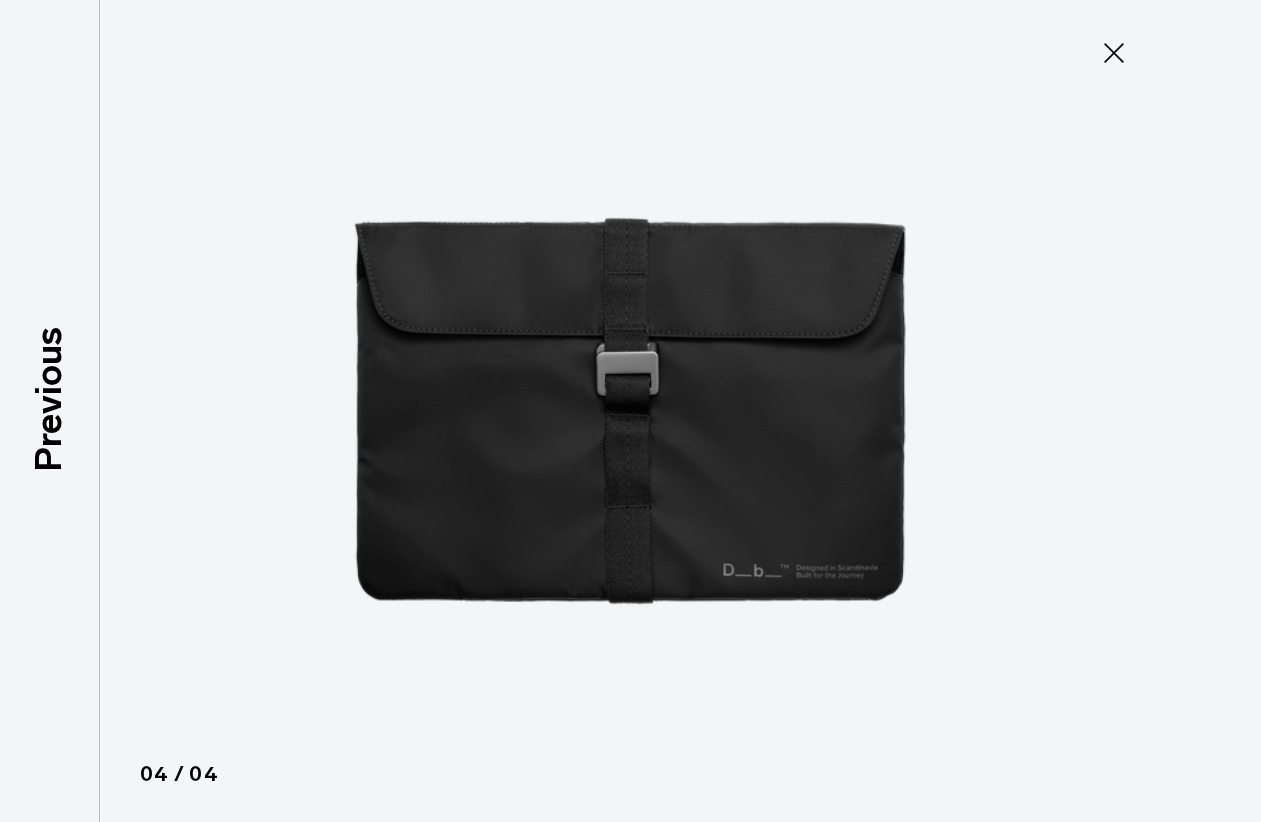 click 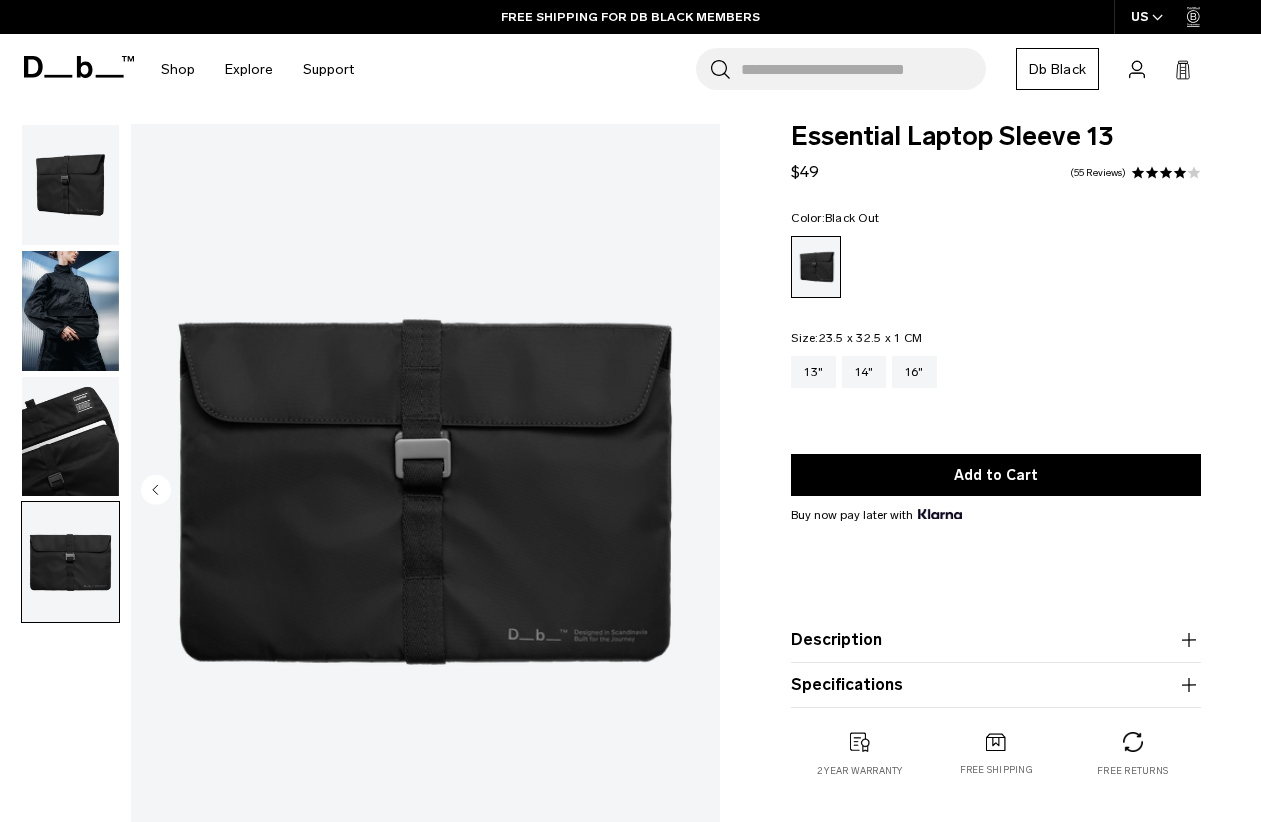 scroll, scrollTop: 13, scrollLeft: 0, axis: vertical 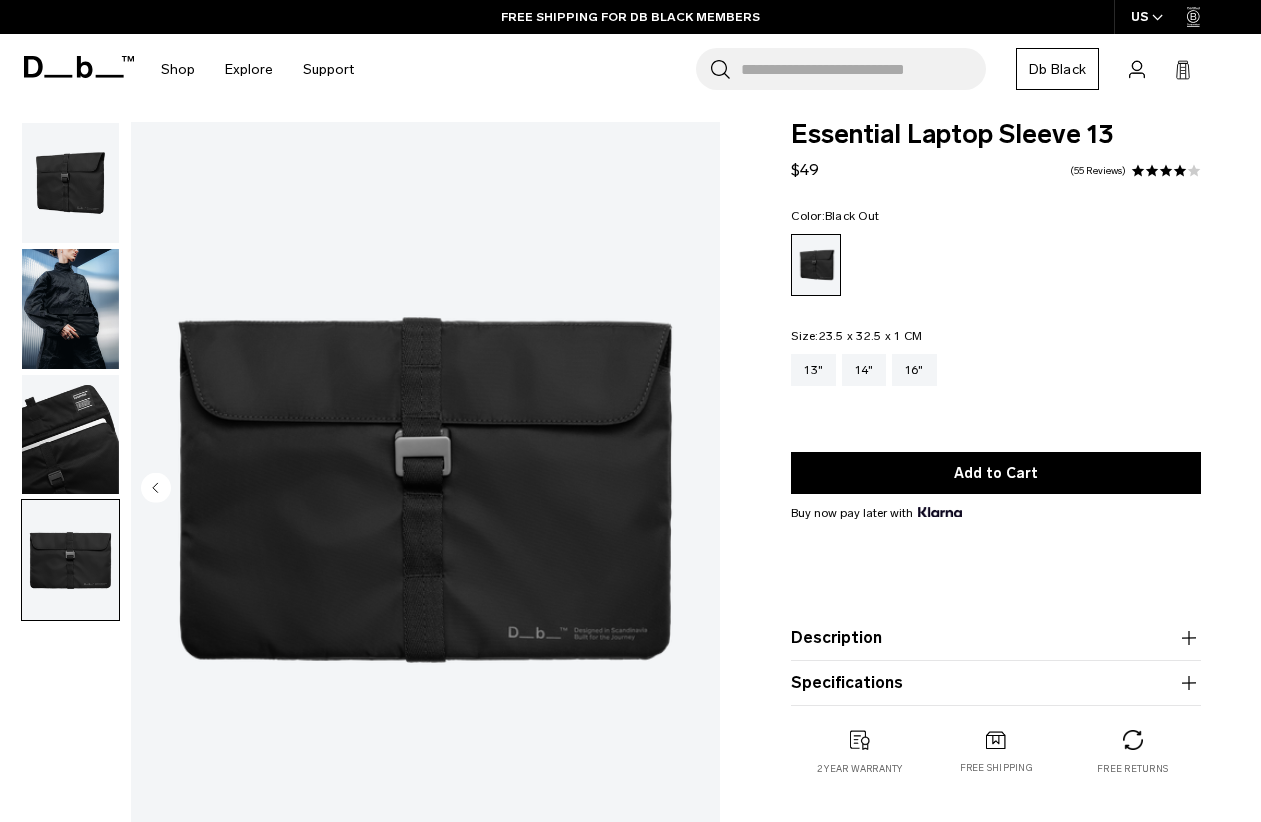 click on "FREE SHIPPING FOR DB BLACK MEMBERS" at bounding box center [630, 17] 